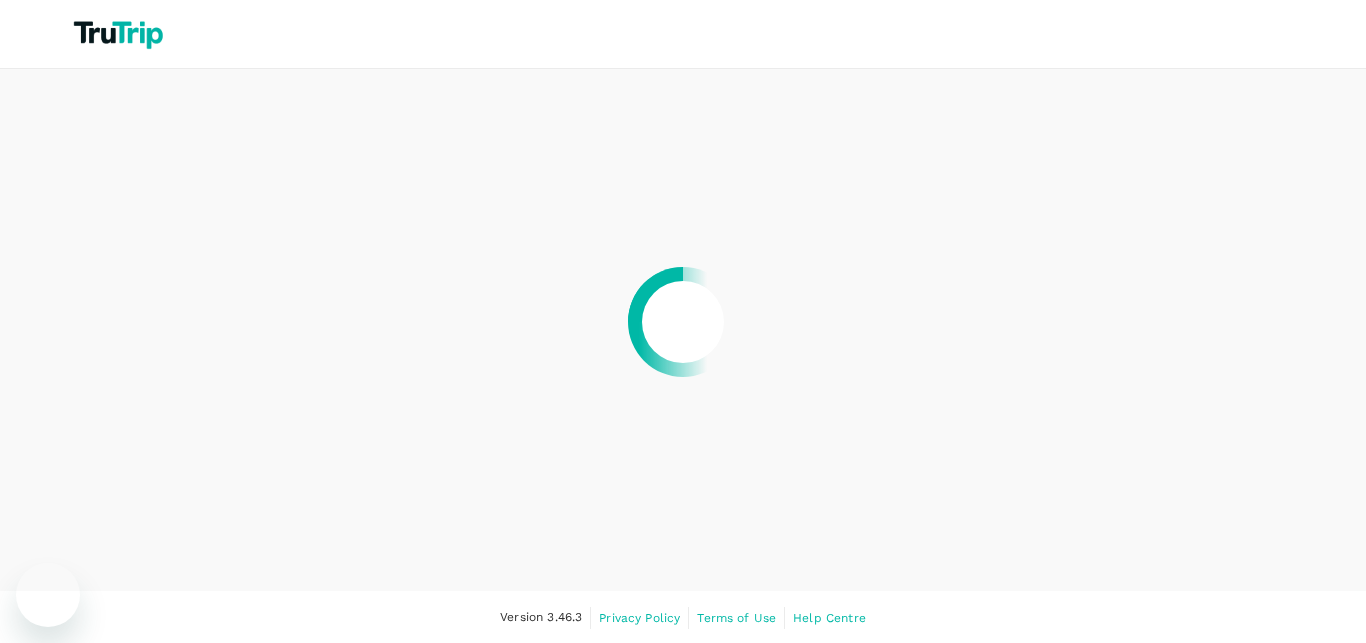 scroll, scrollTop: 0, scrollLeft: 0, axis: both 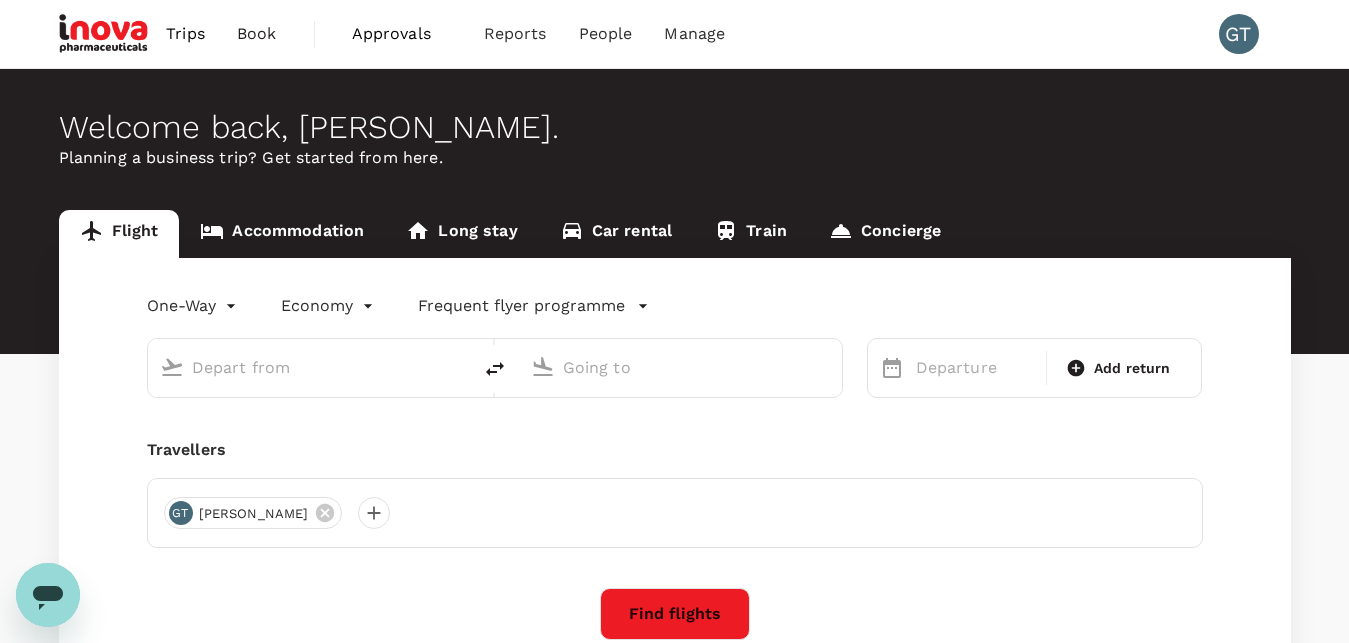 type 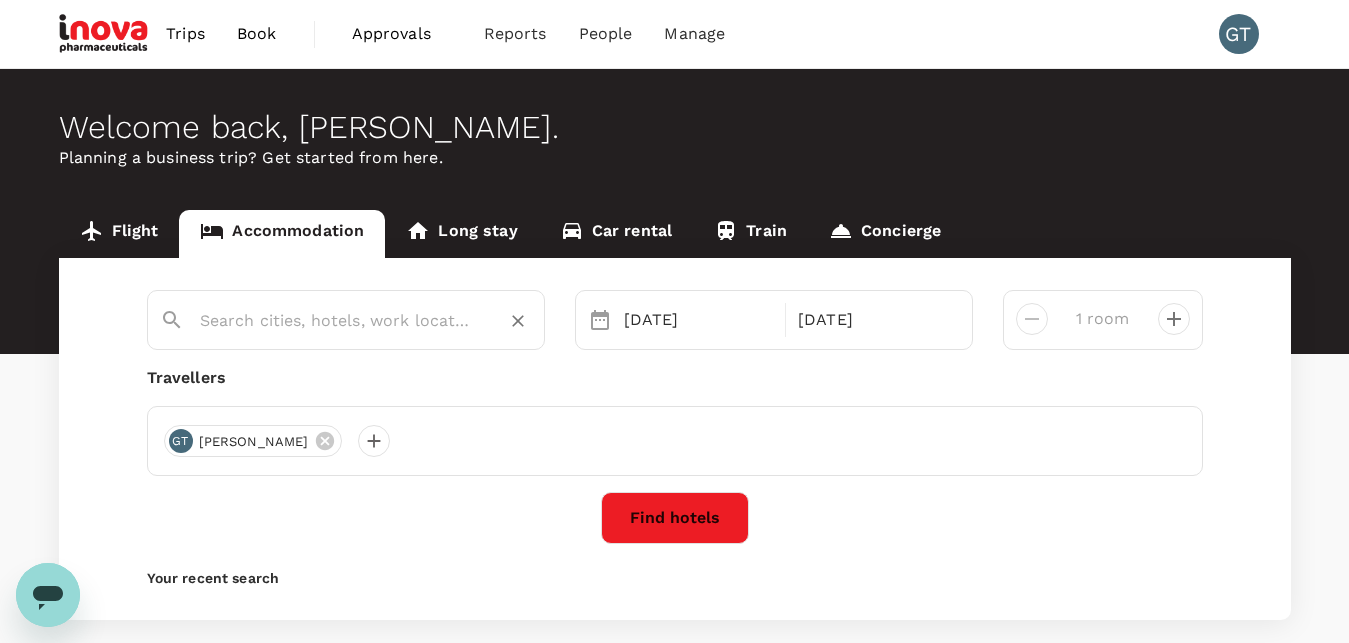 type on "Alor Setar" 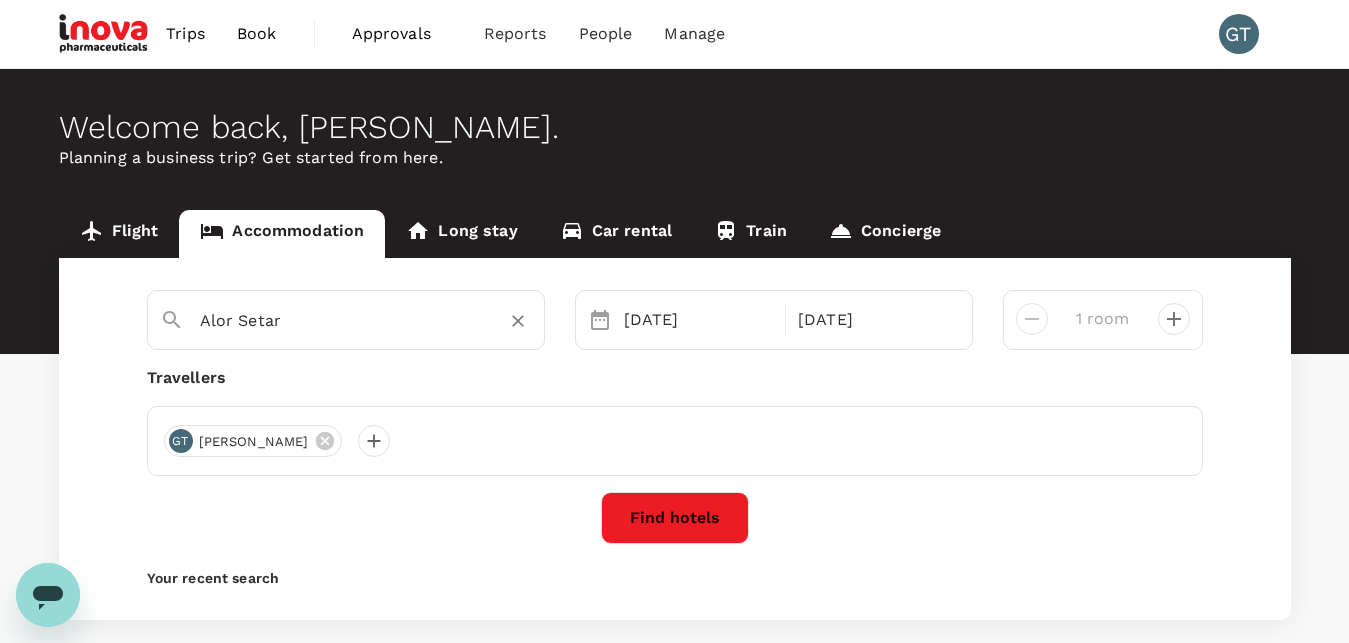 click on "Alor Setar" at bounding box center (338, 320) 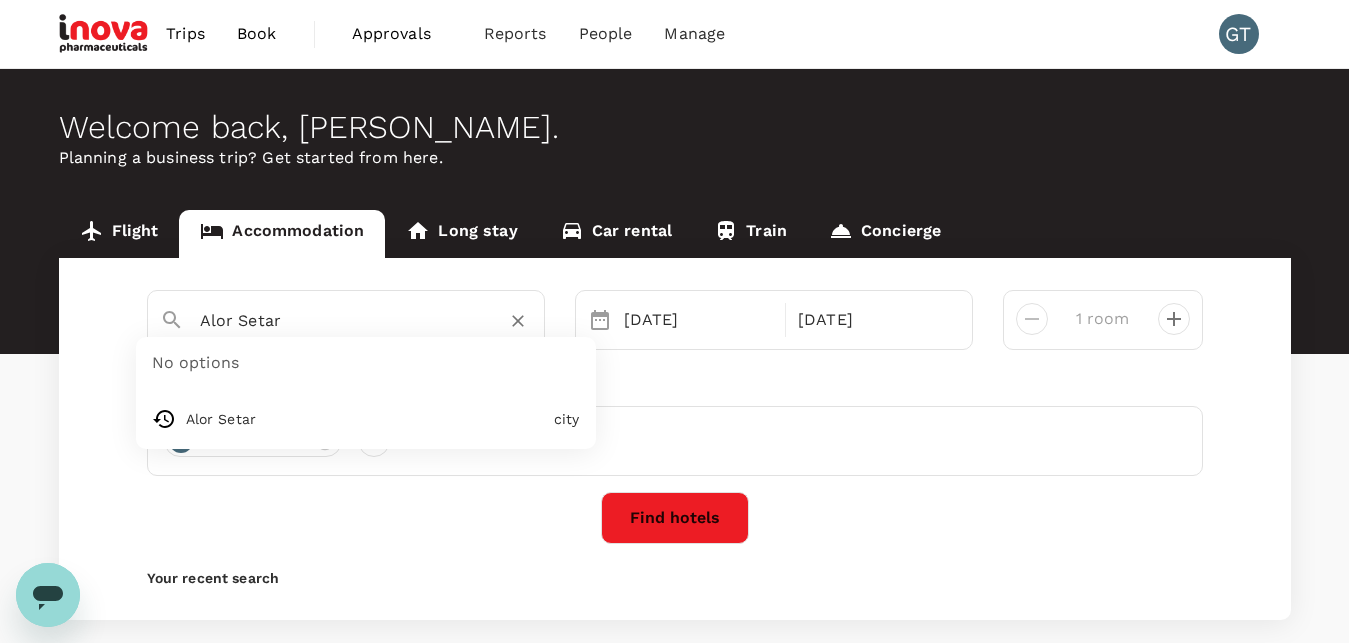 click on "Travellers" at bounding box center (675, 378) 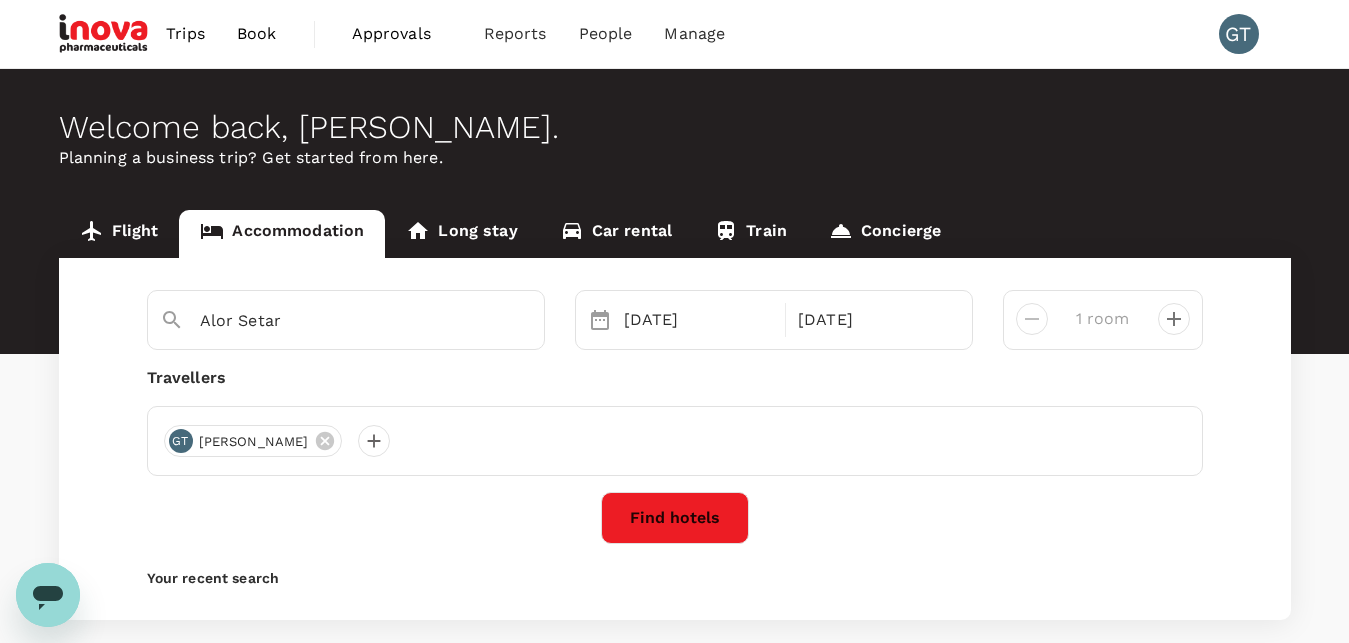 click on "Find hotels" at bounding box center (675, 518) 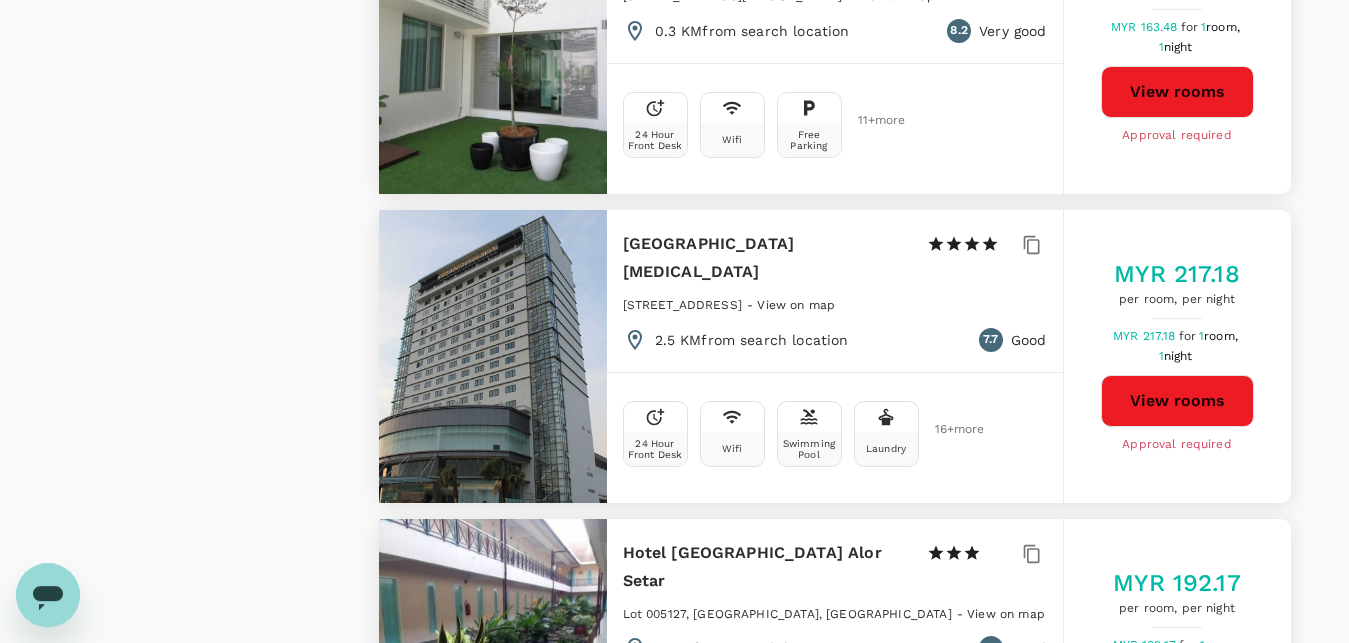 scroll, scrollTop: 1837, scrollLeft: 0, axis: vertical 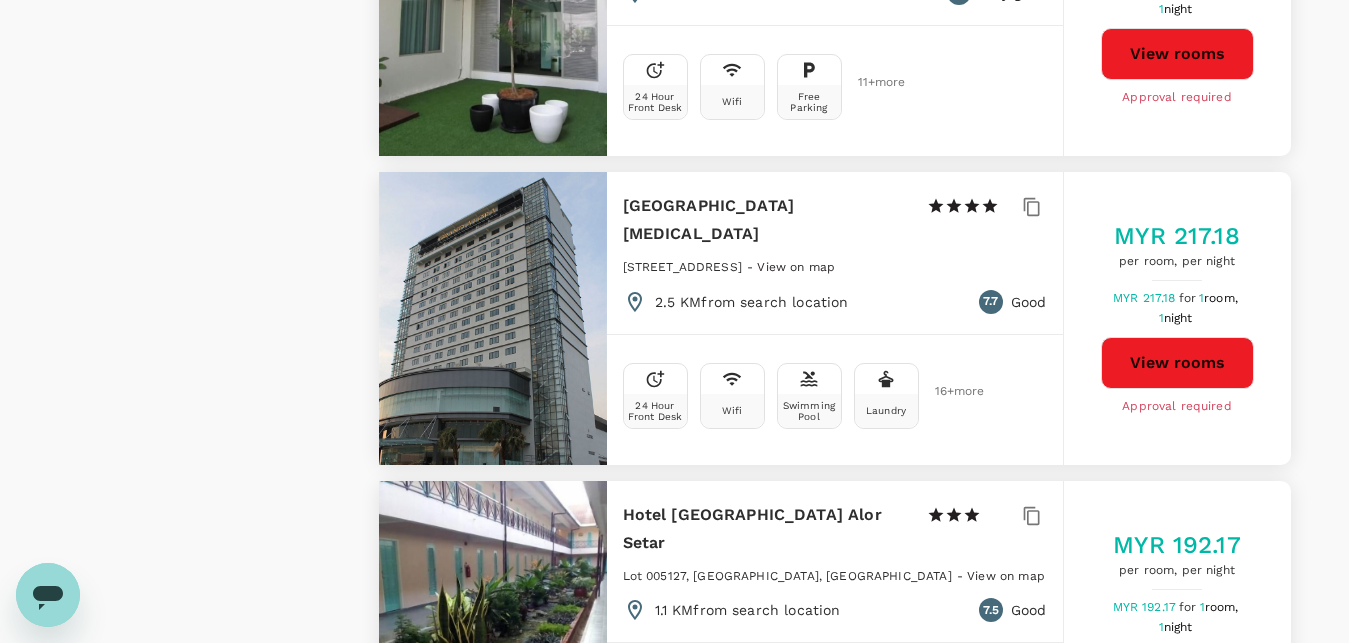 click on "View rooms" at bounding box center (1177, 363) 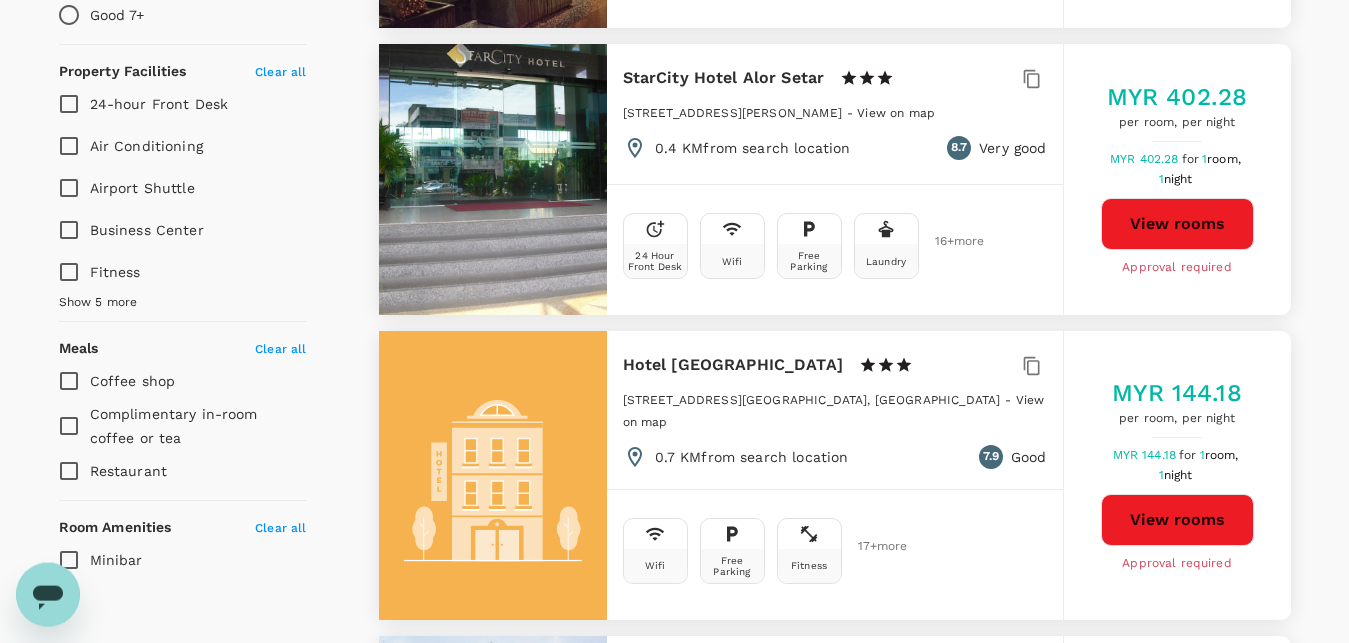 scroll, scrollTop: 511, scrollLeft: 0, axis: vertical 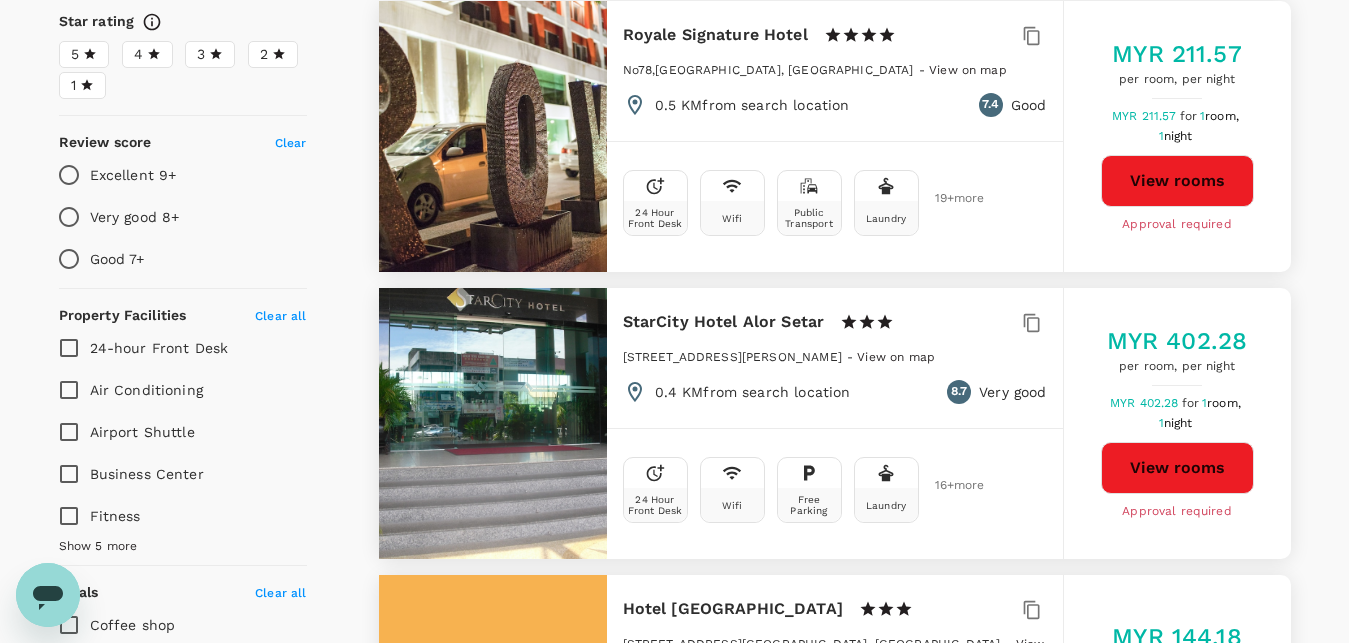 click on "View rooms" at bounding box center [1177, 181] 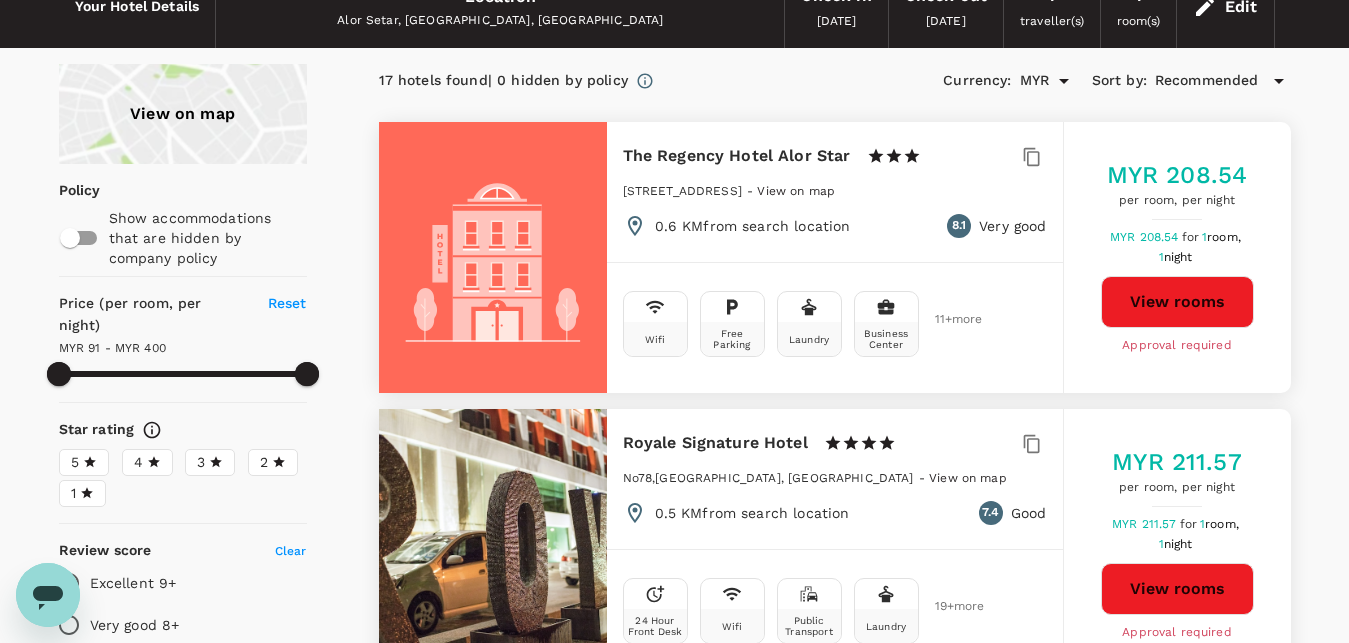 click on "View rooms" at bounding box center [1177, 302] 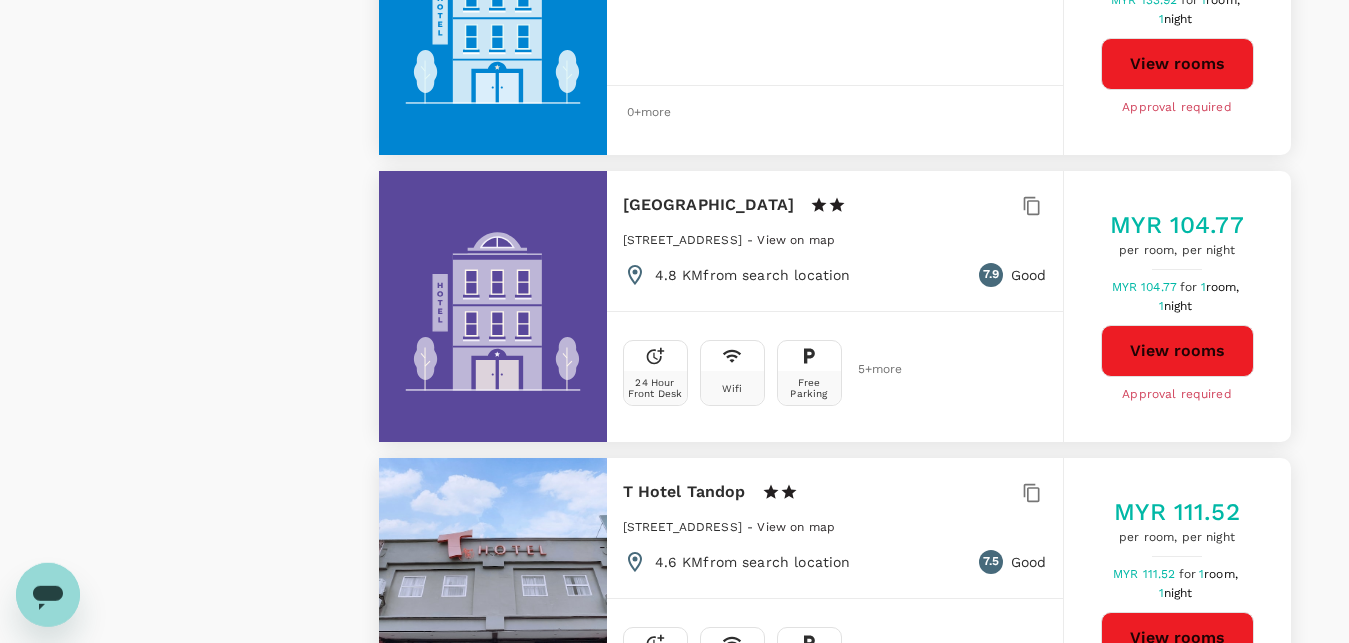 scroll, scrollTop: 4183, scrollLeft: 0, axis: vertical 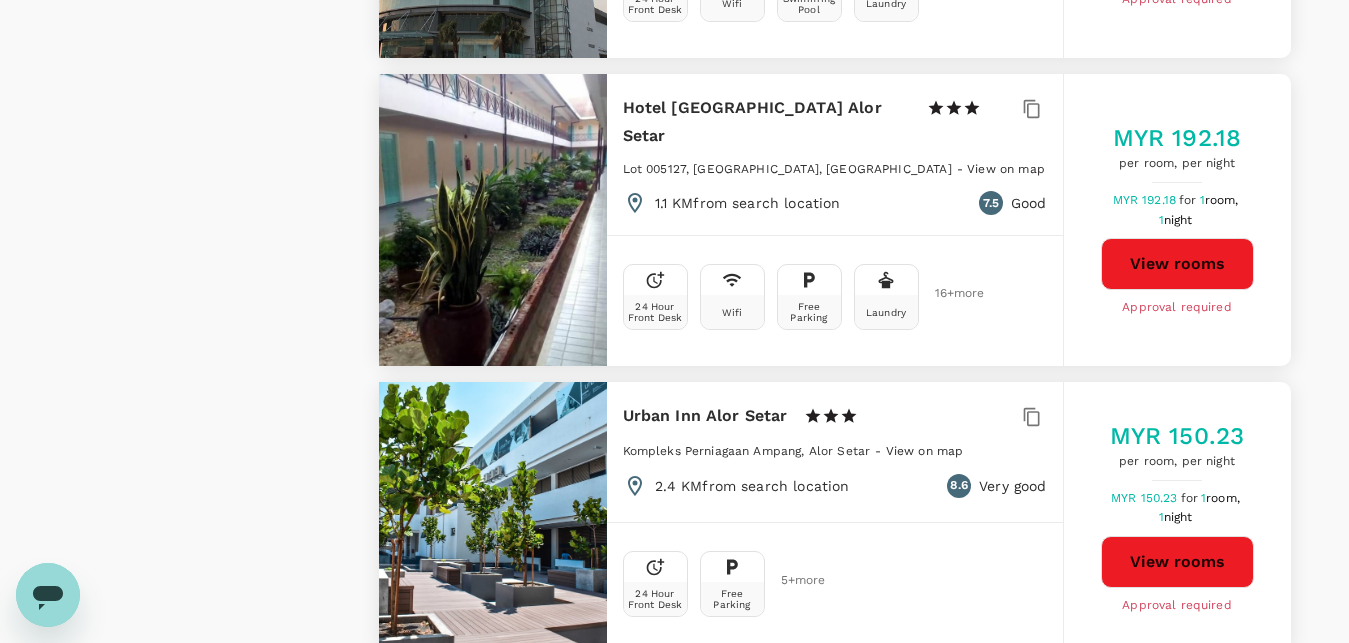 type on "1280.34" 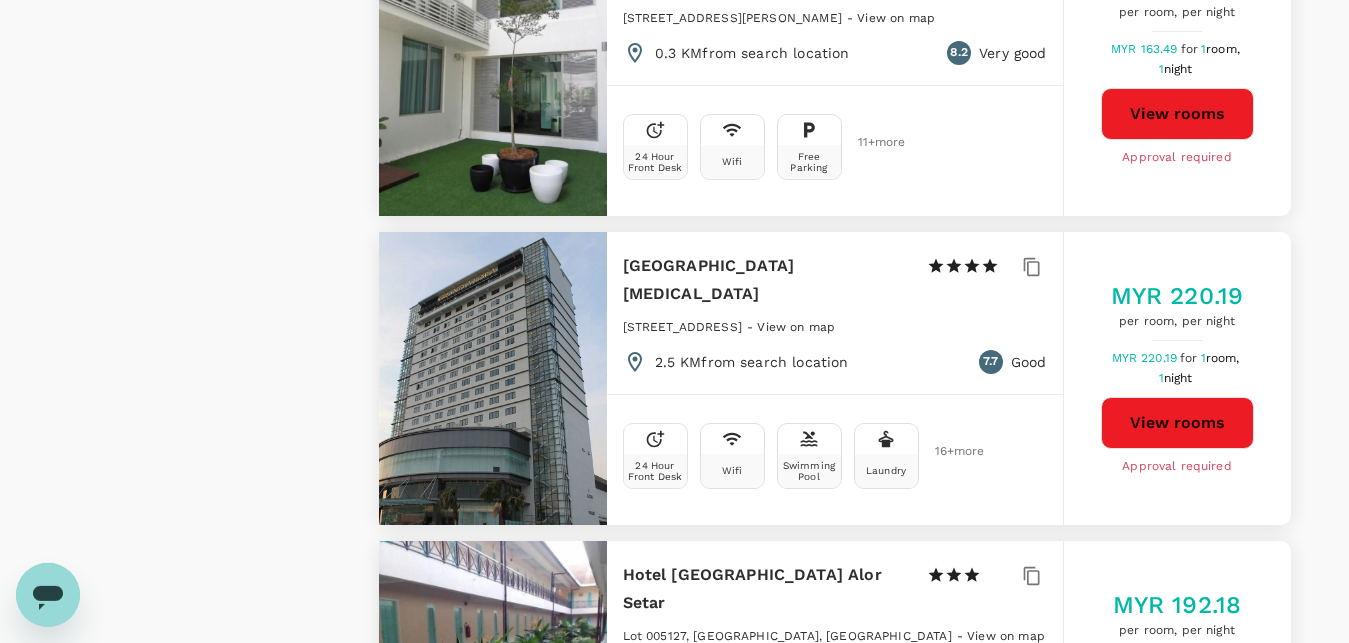 scroll, scrollTop: 1530, scrollLeft: 0, axis: vertical 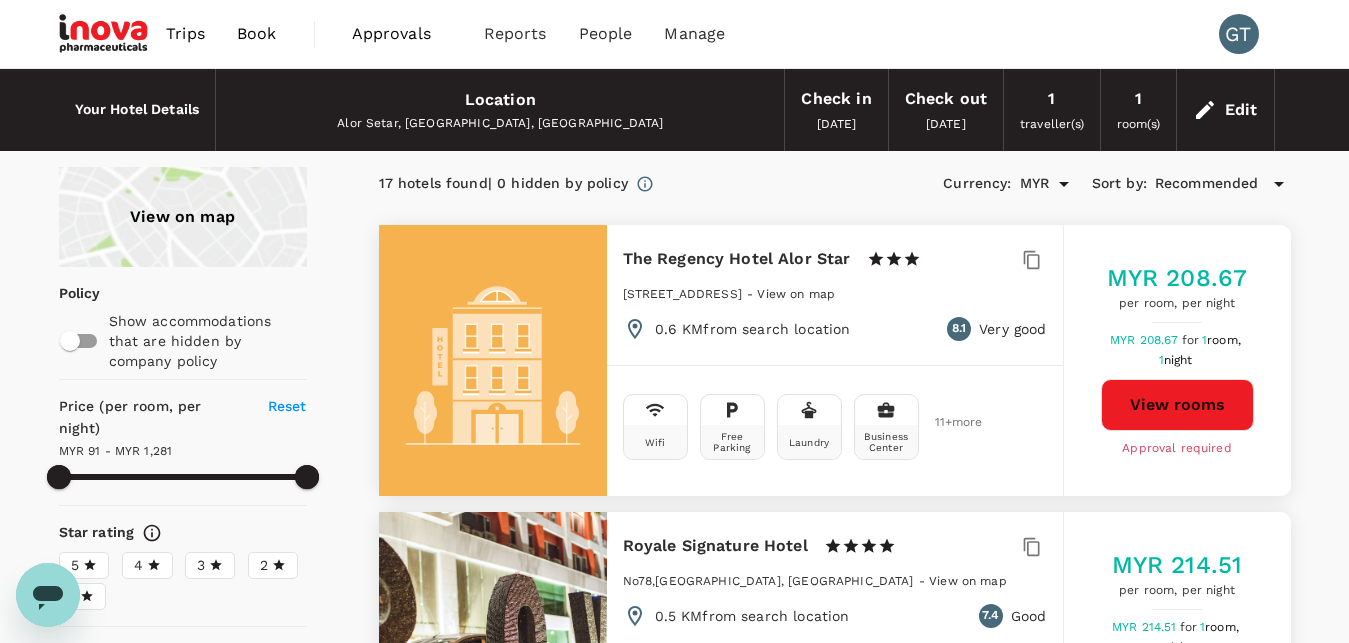 click on "Alor Setar, Kedah, Malaysia" at bounding box center (500, 124) 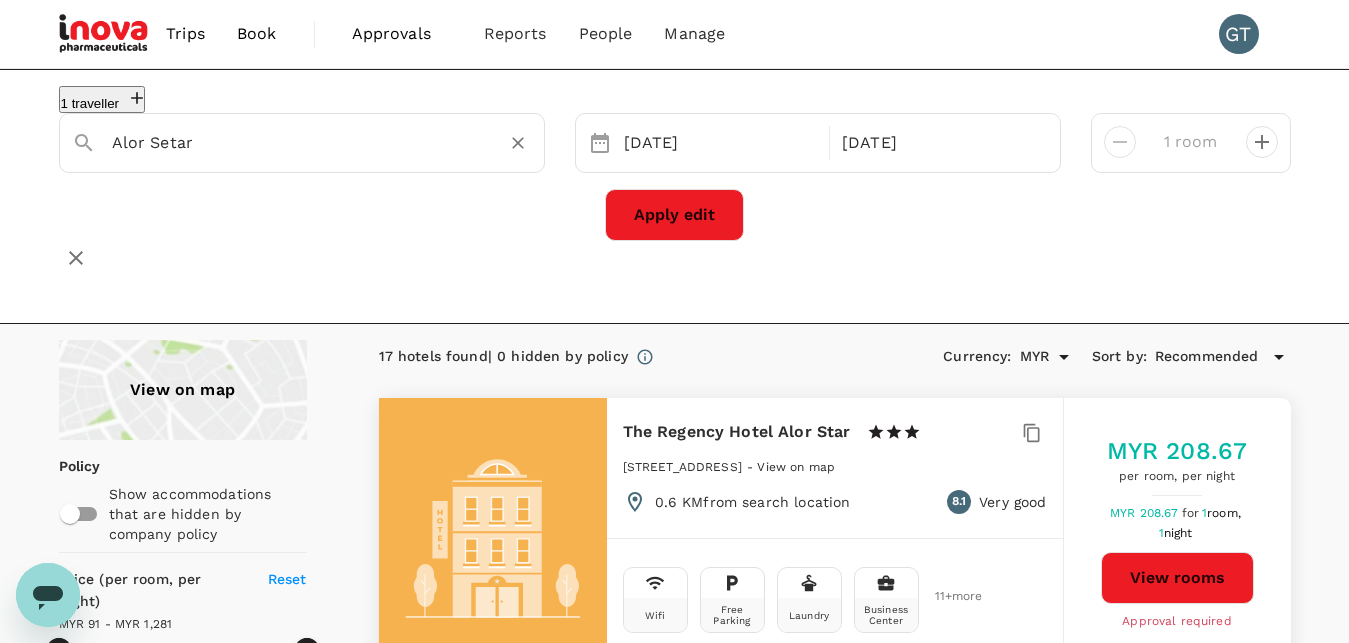 click on "Alor Setar" at bounding box center (294, 142) 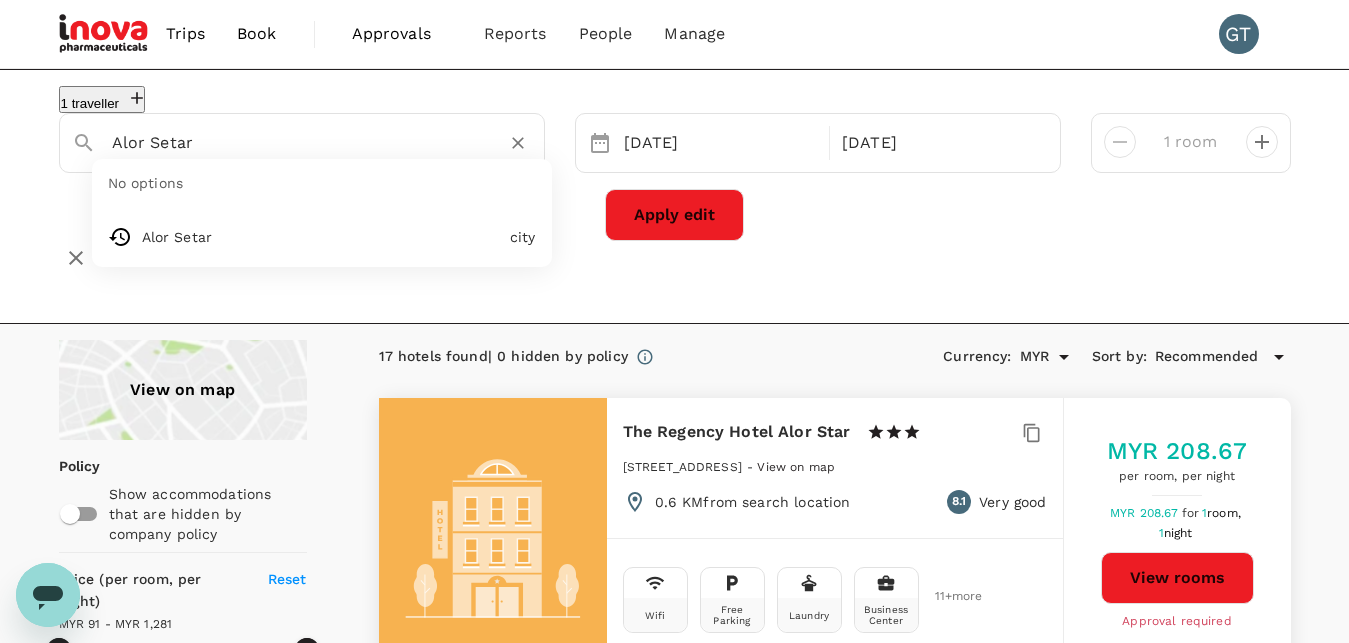 click on "Alor Setar" at bounding box center (294, 142) 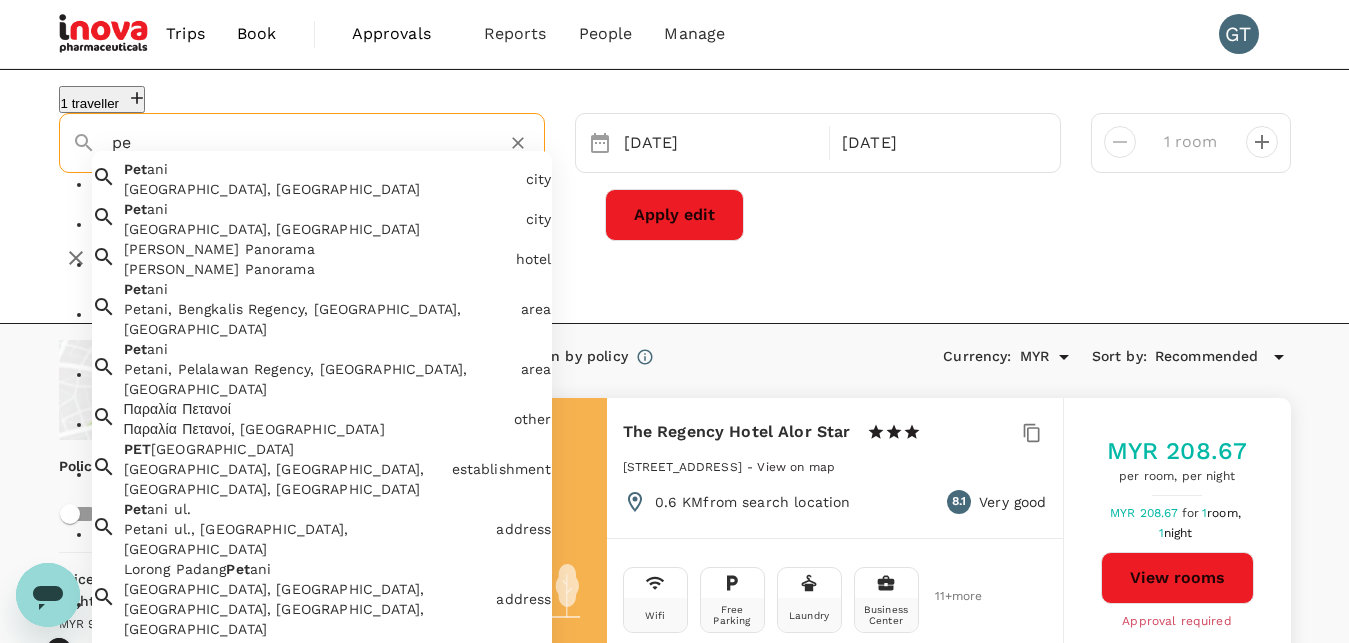 type on "p" 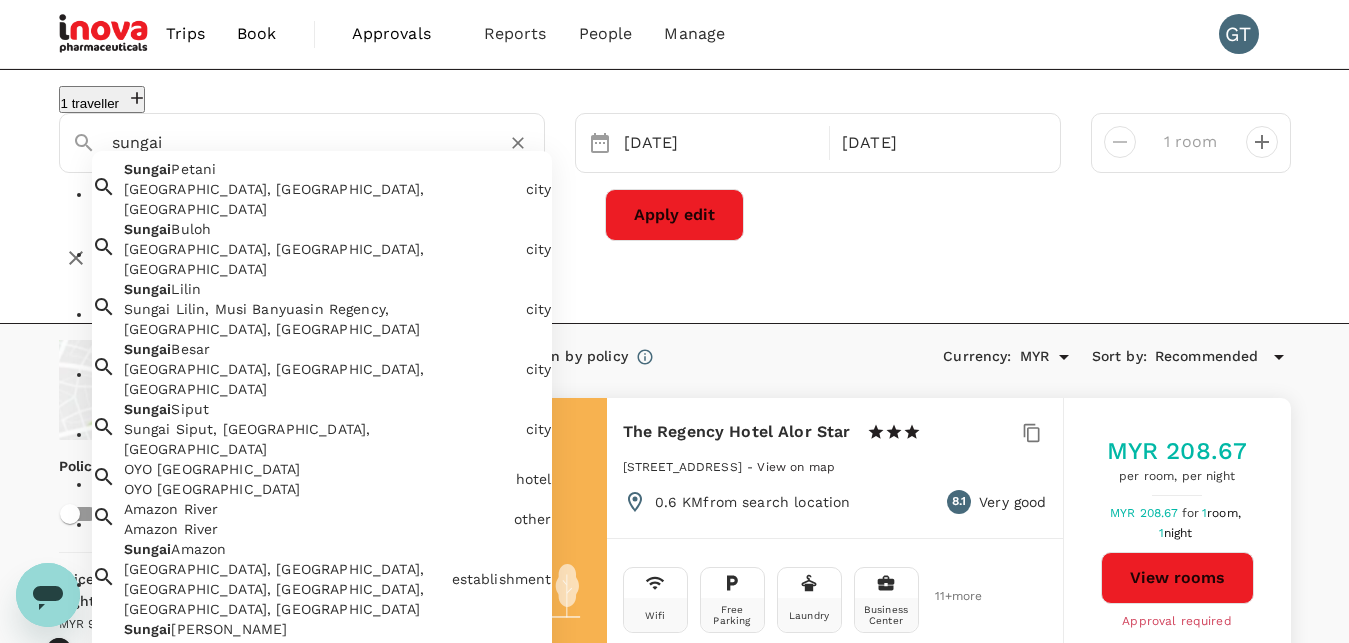click on "Sungai Petani, Kedah, Malaysia" at bounding box center [321, 199] 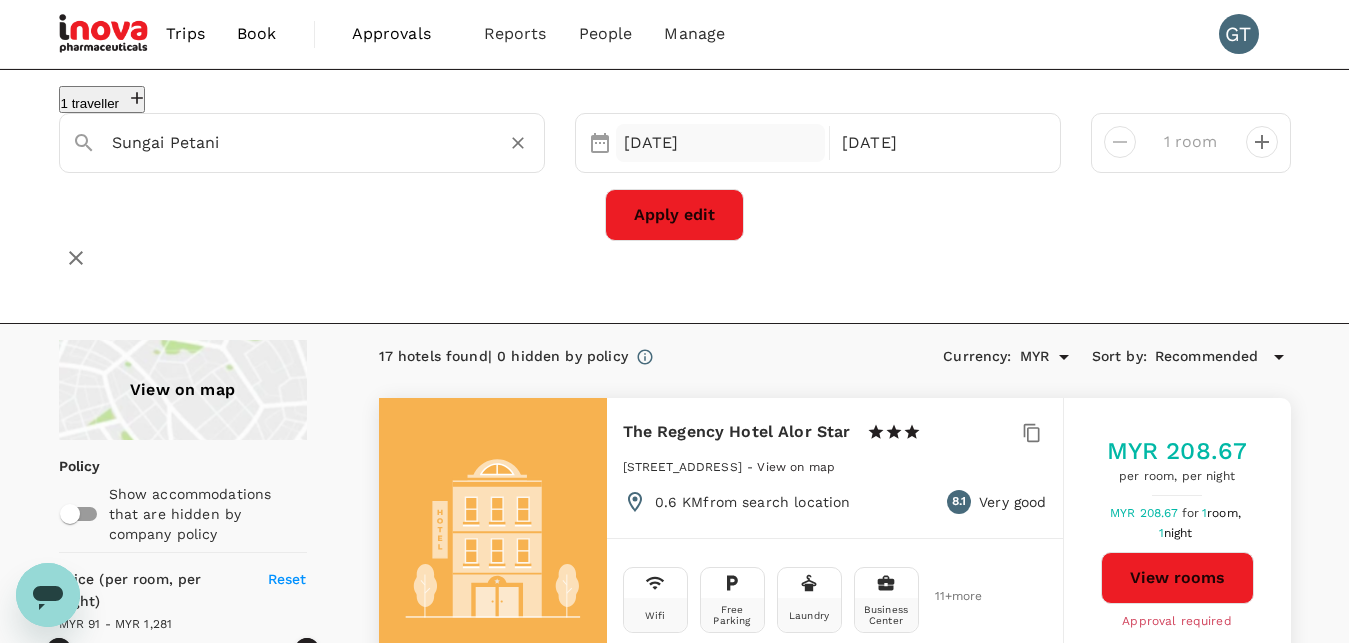type on "Sungai Petani" 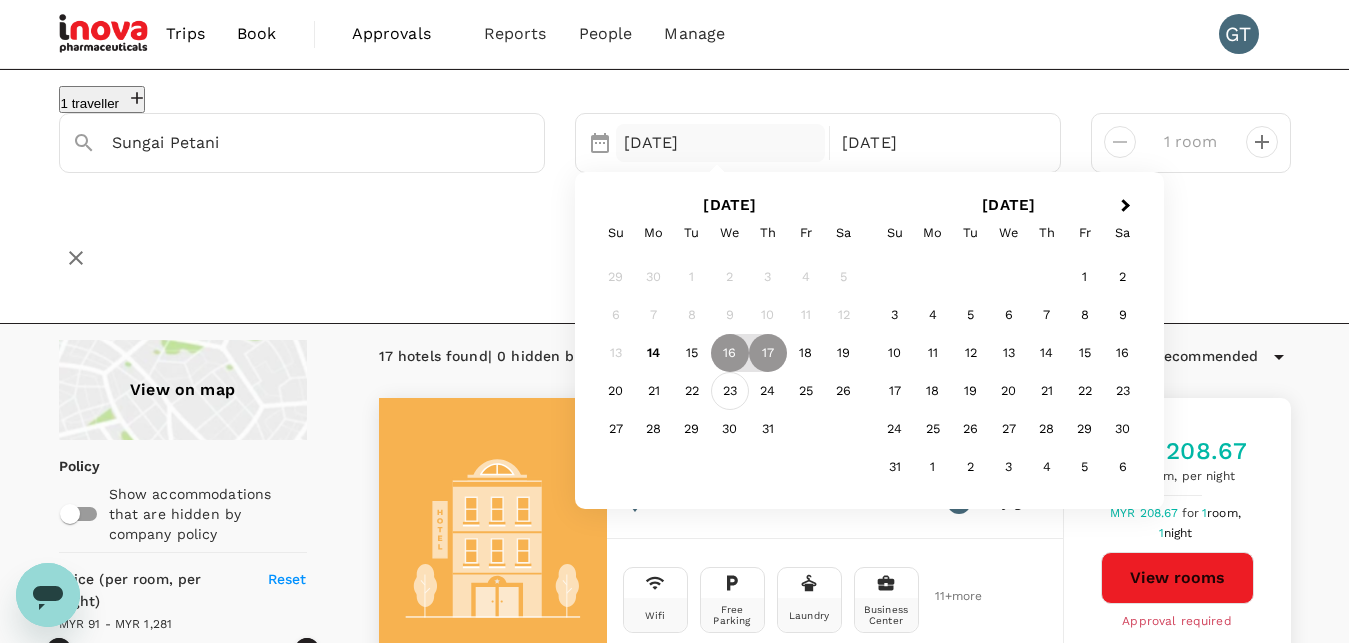 click on "23" at bounding box center (730, 391) 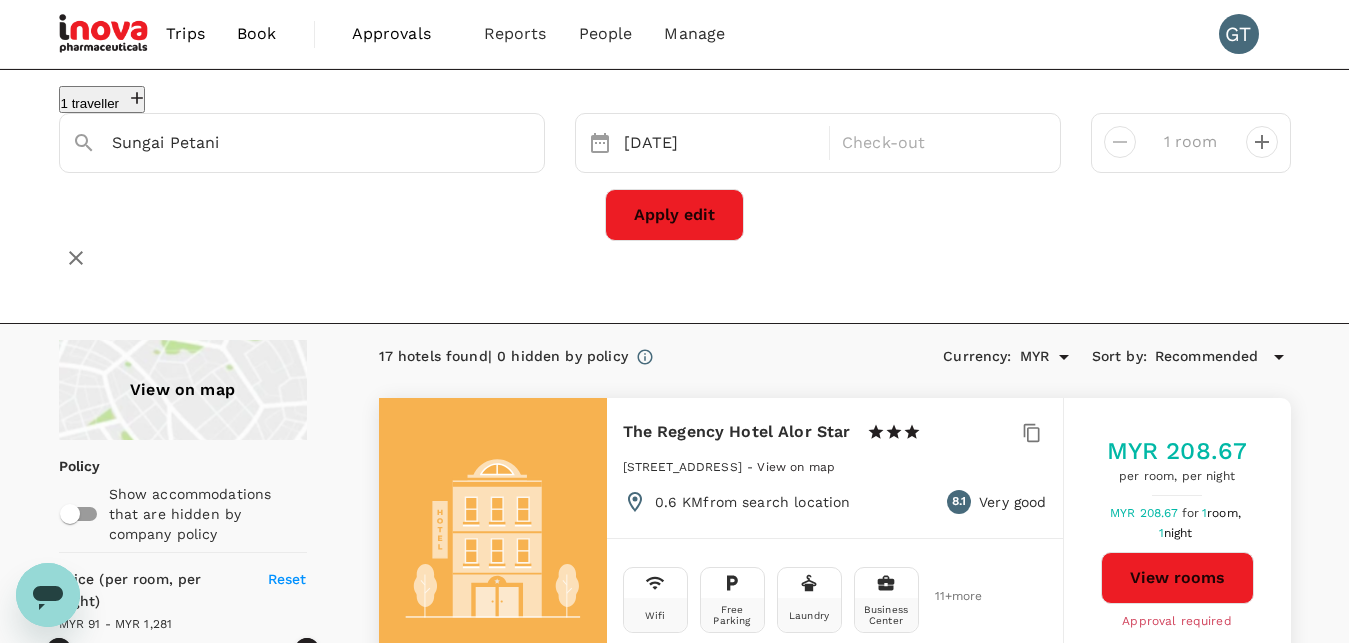 click on "Apply edit" at bounding box center [675, 215] 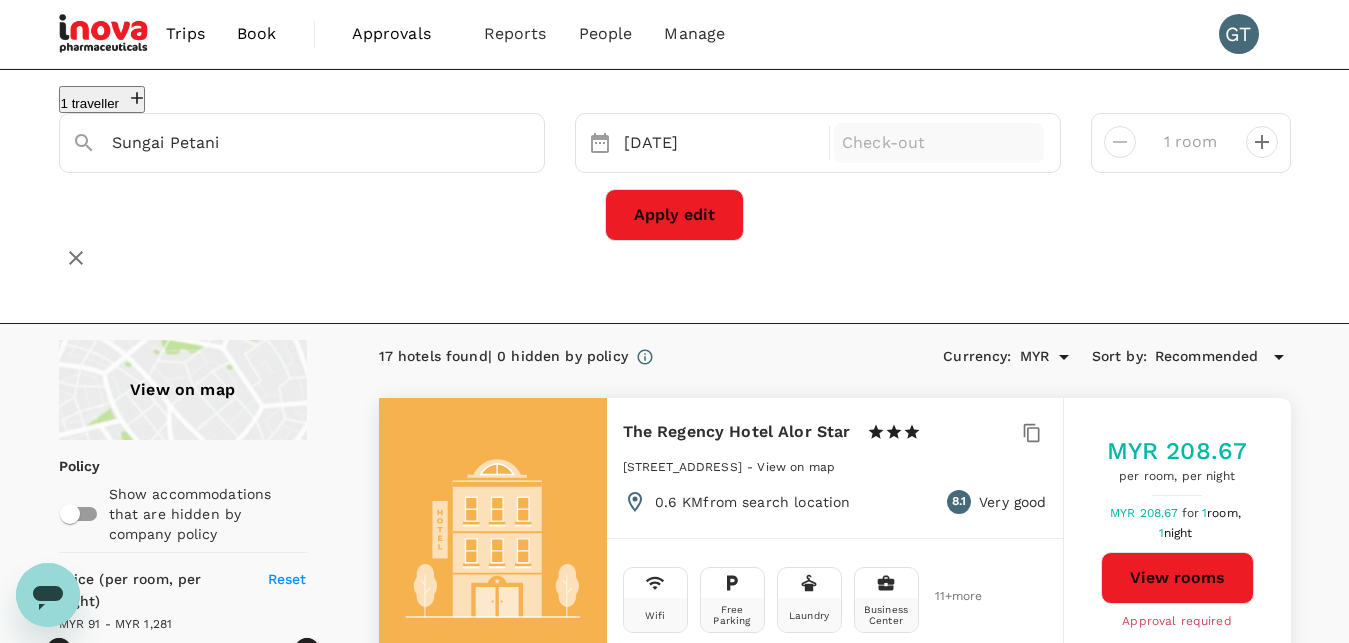 click on "Check-out" at bounding box center (939, 143) 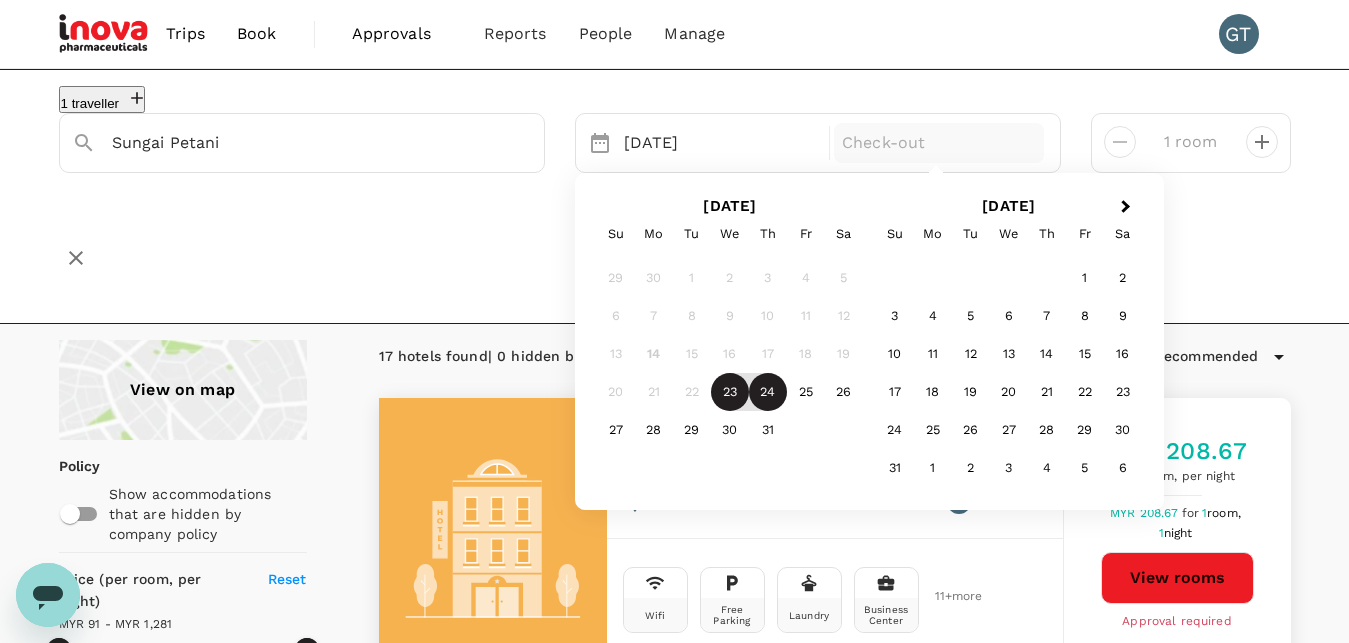 click on "24" at bounding box center [768, 392] 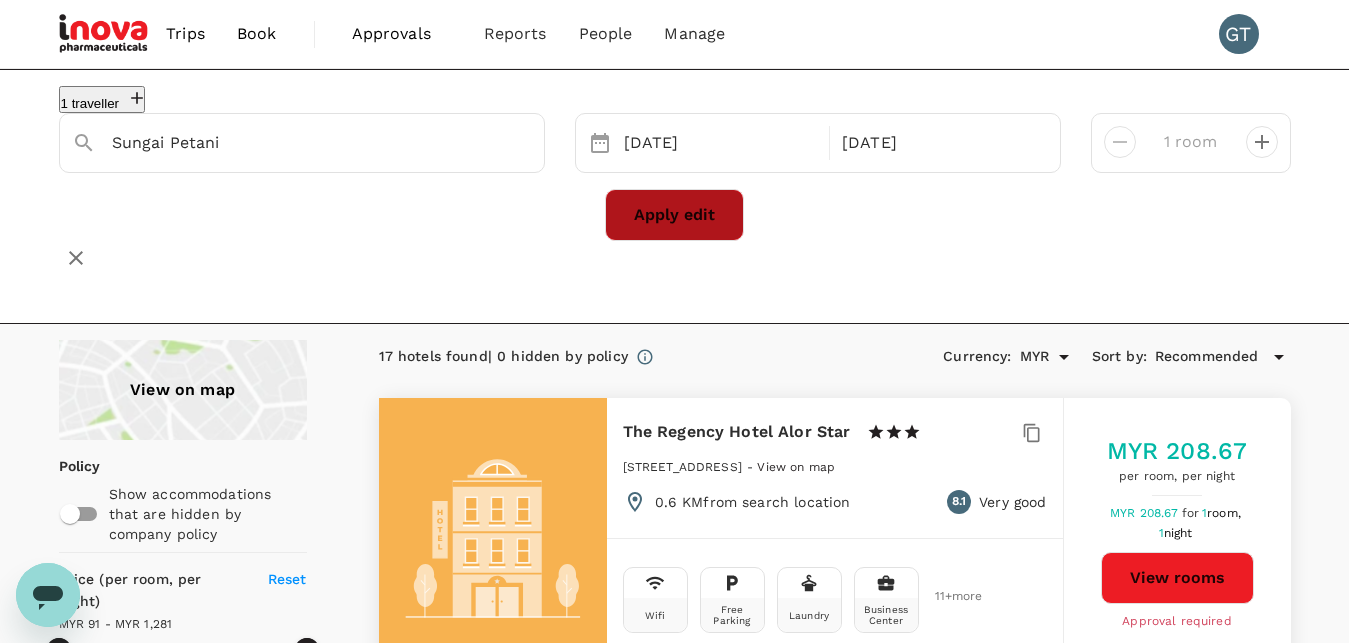 click on "Apply edit" at bounding box center (674, 215) 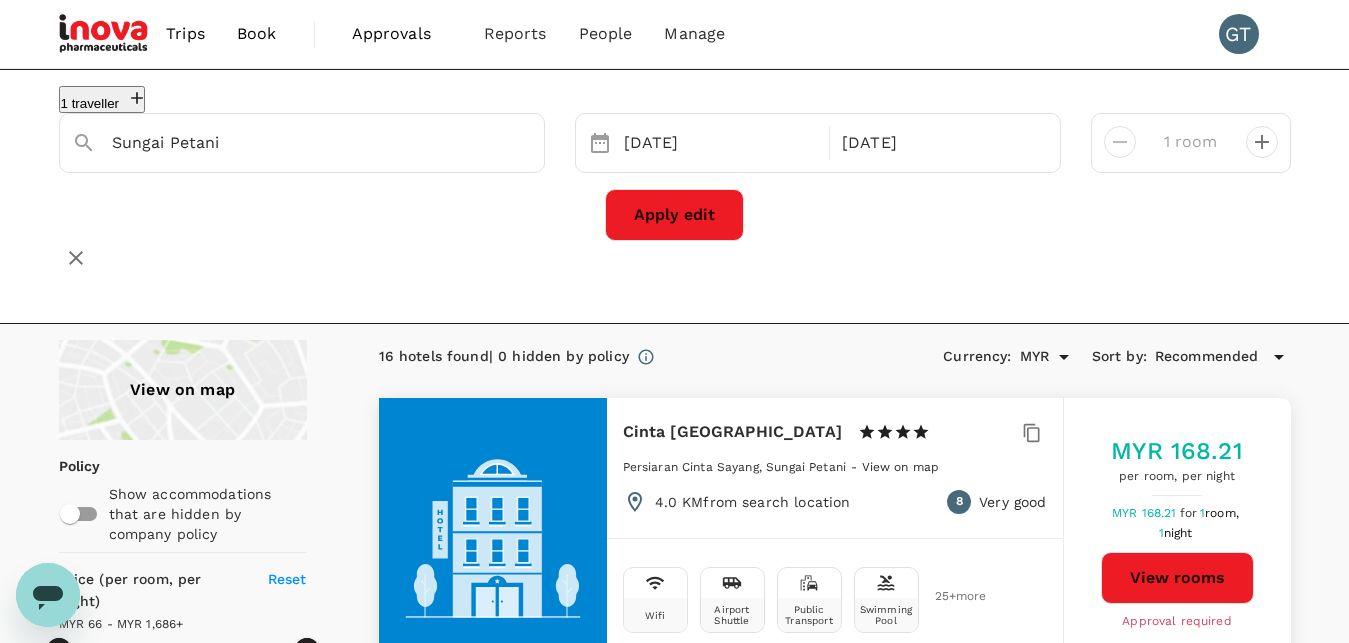 type on "1685.51" 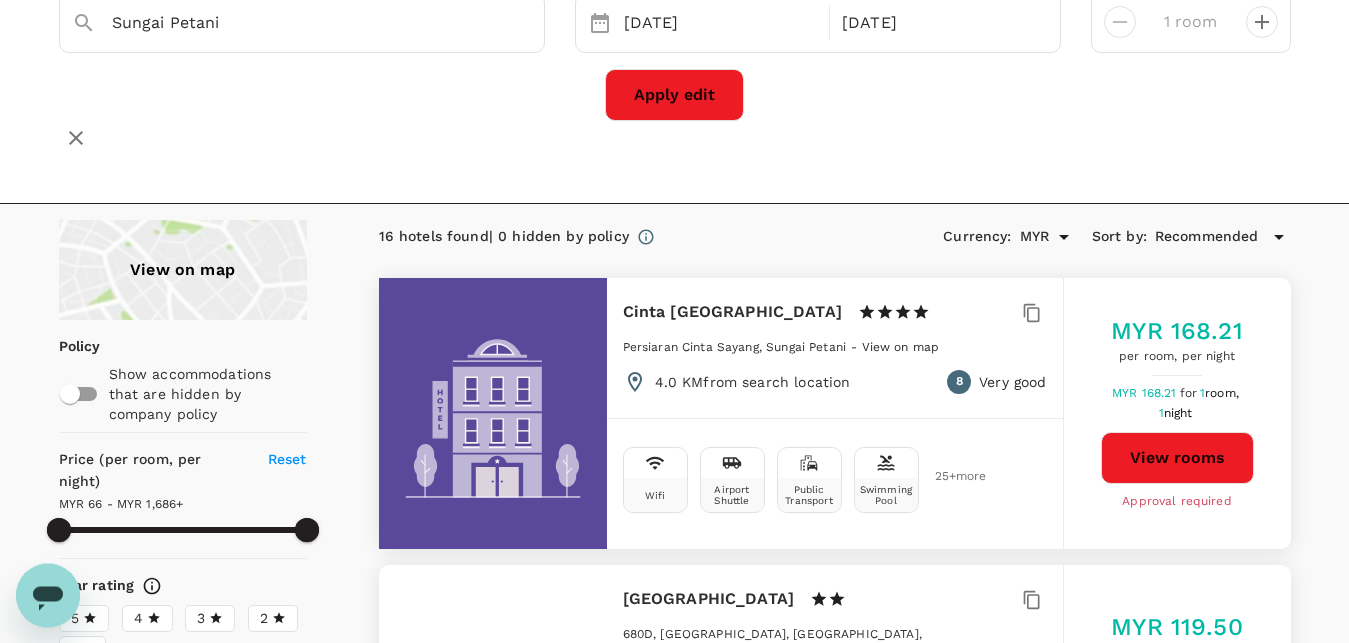 scroll, scrollTop: 0, scrollLeft: 0, axis: both 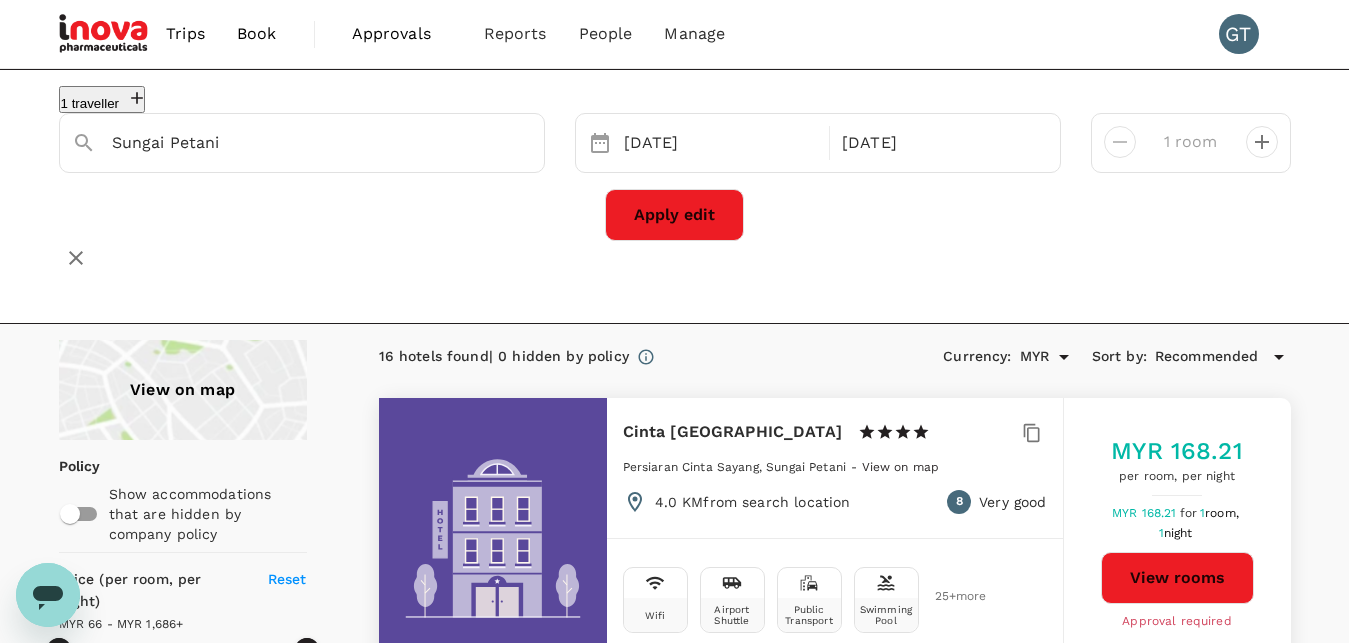 click at bounding box center [105, 34] 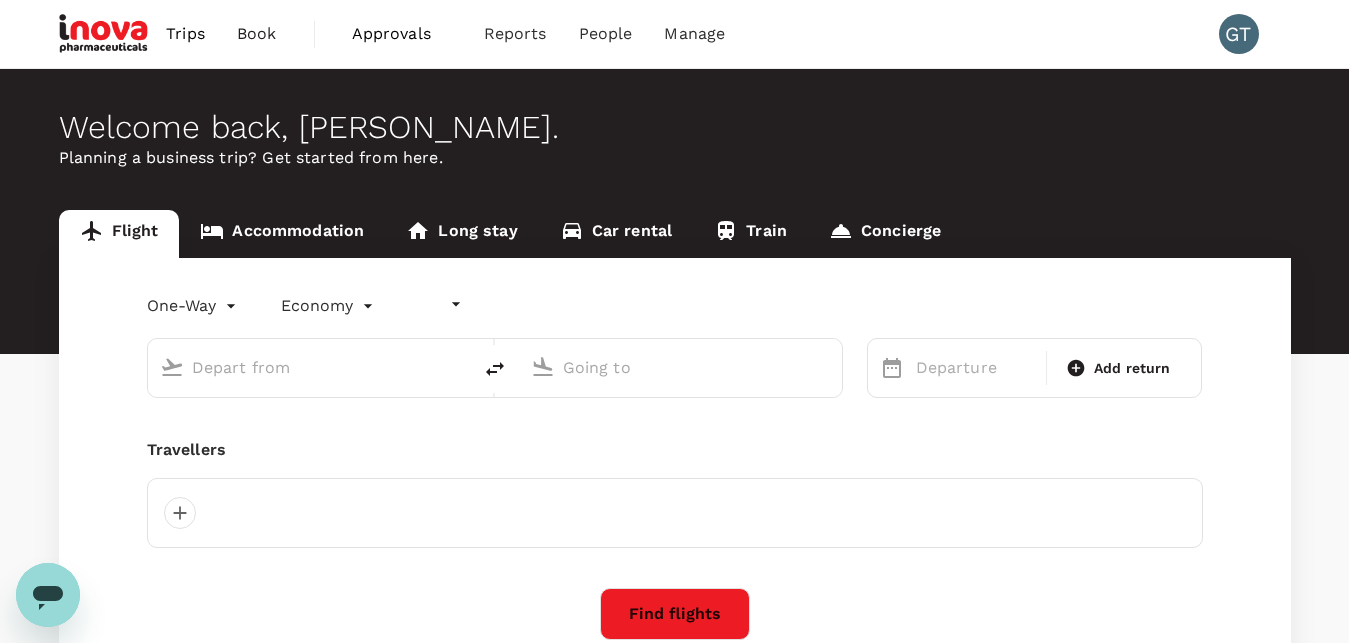 type 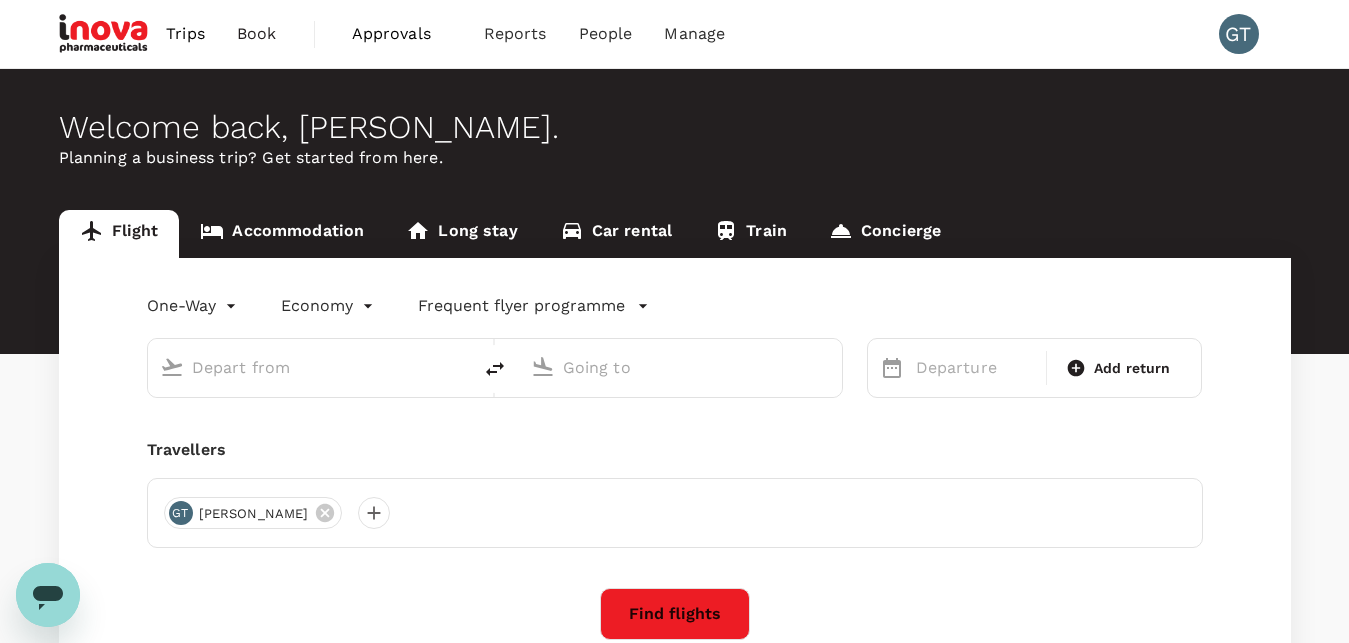 click on "Approvals" at bounding box center [402, 34] 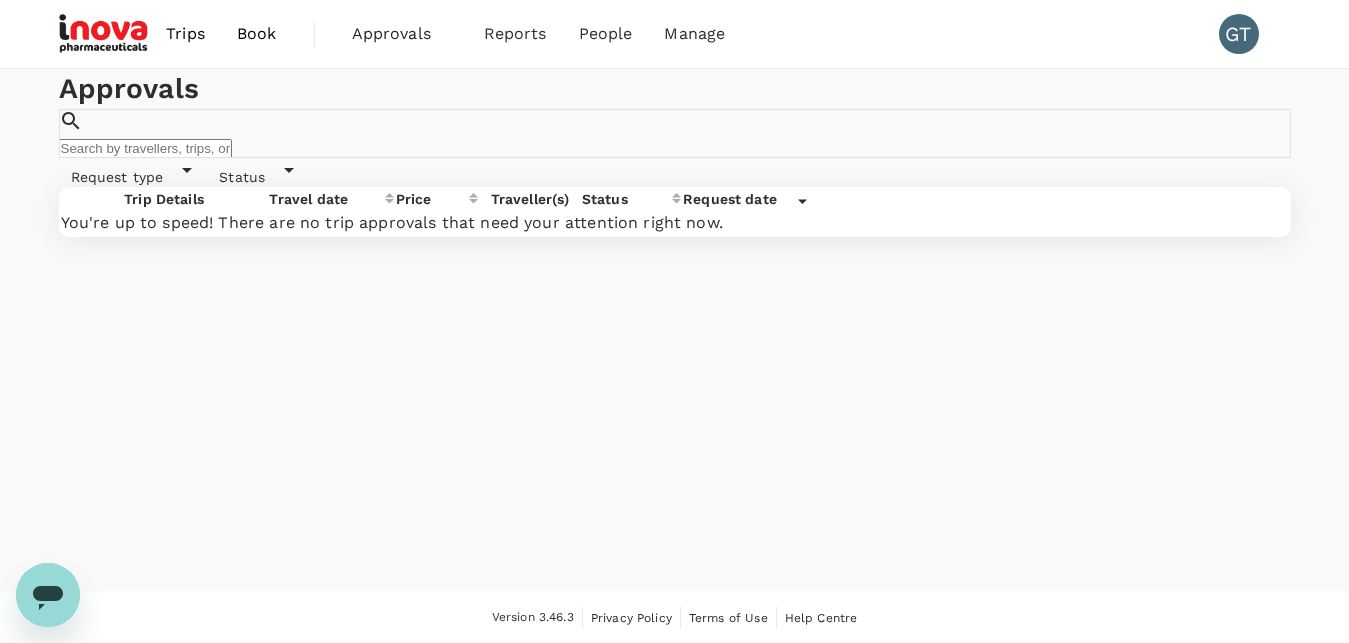 click on "Request type" at bounding box center (117, 177) 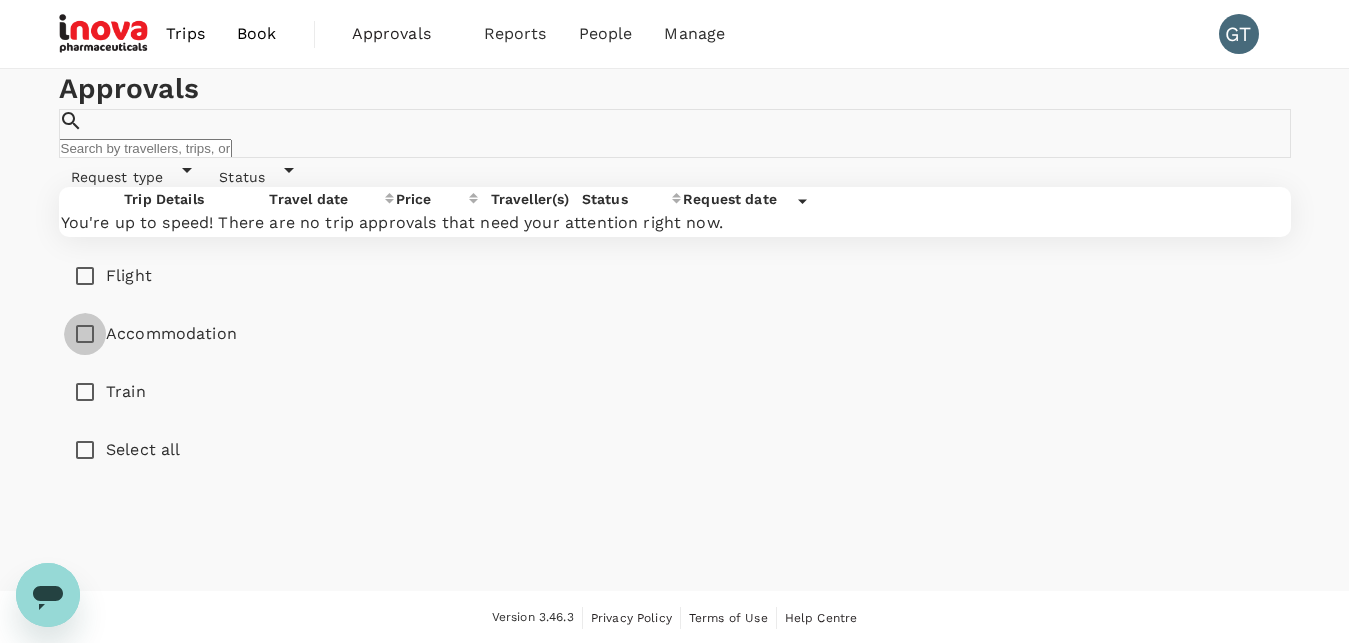 click on "Accommodation" at bounding box center [85, 334] 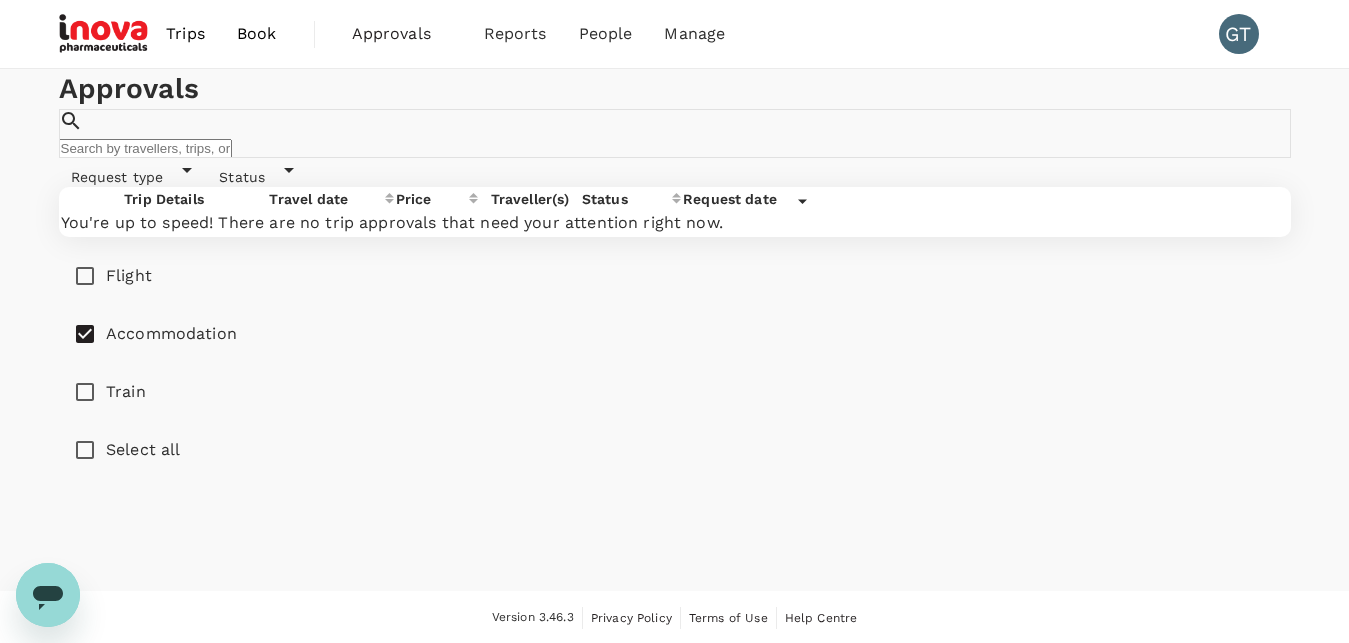 click on "Approvals ​ ​" at bounding box center (675, 113) 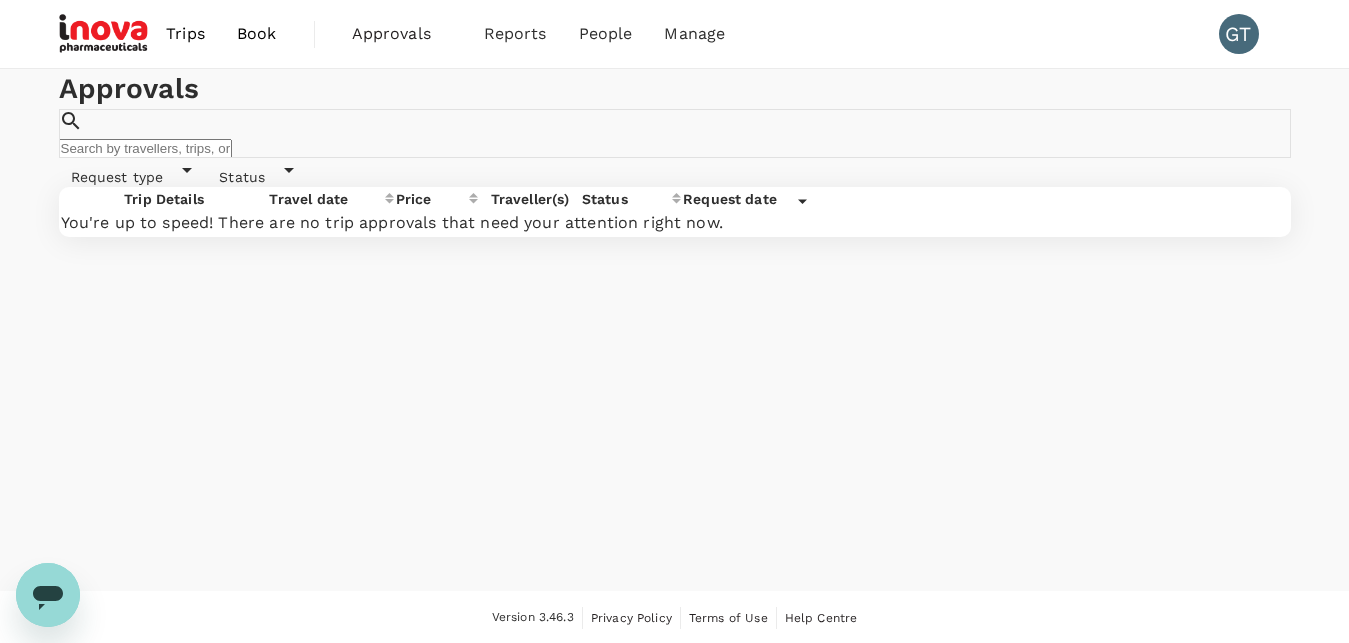 click on "Status" at bounding box center [242, 177] 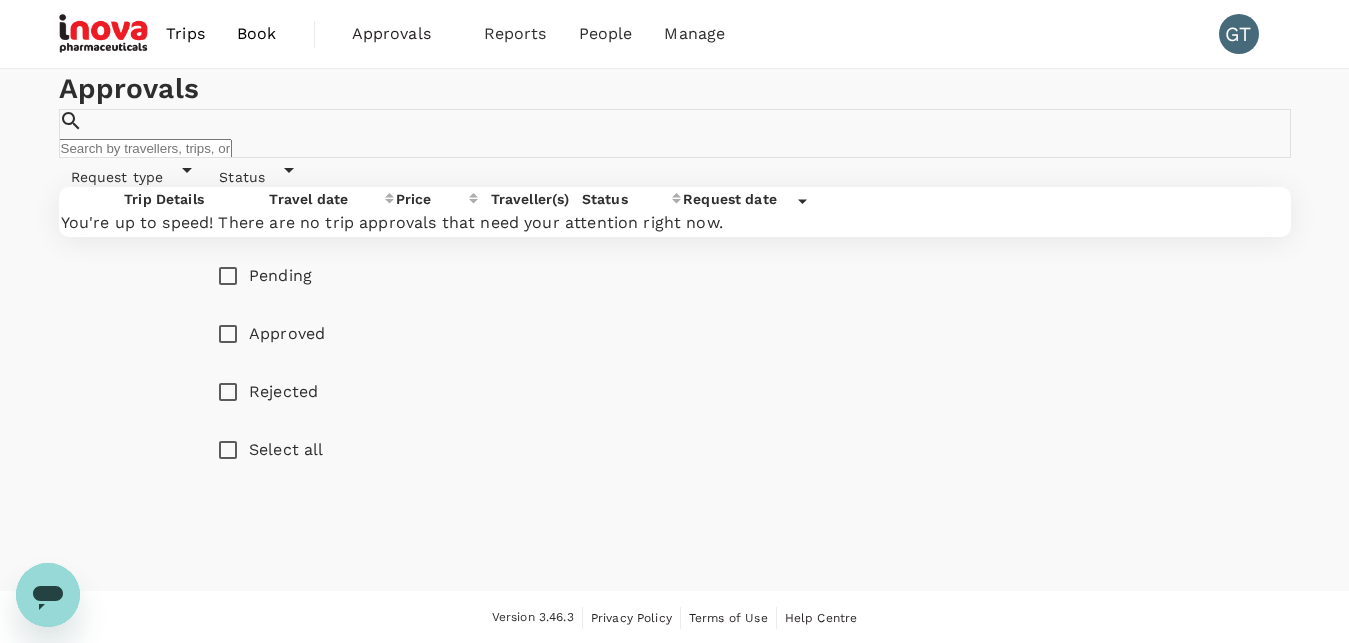 click on "Pending" at bounding box center [228, 276] 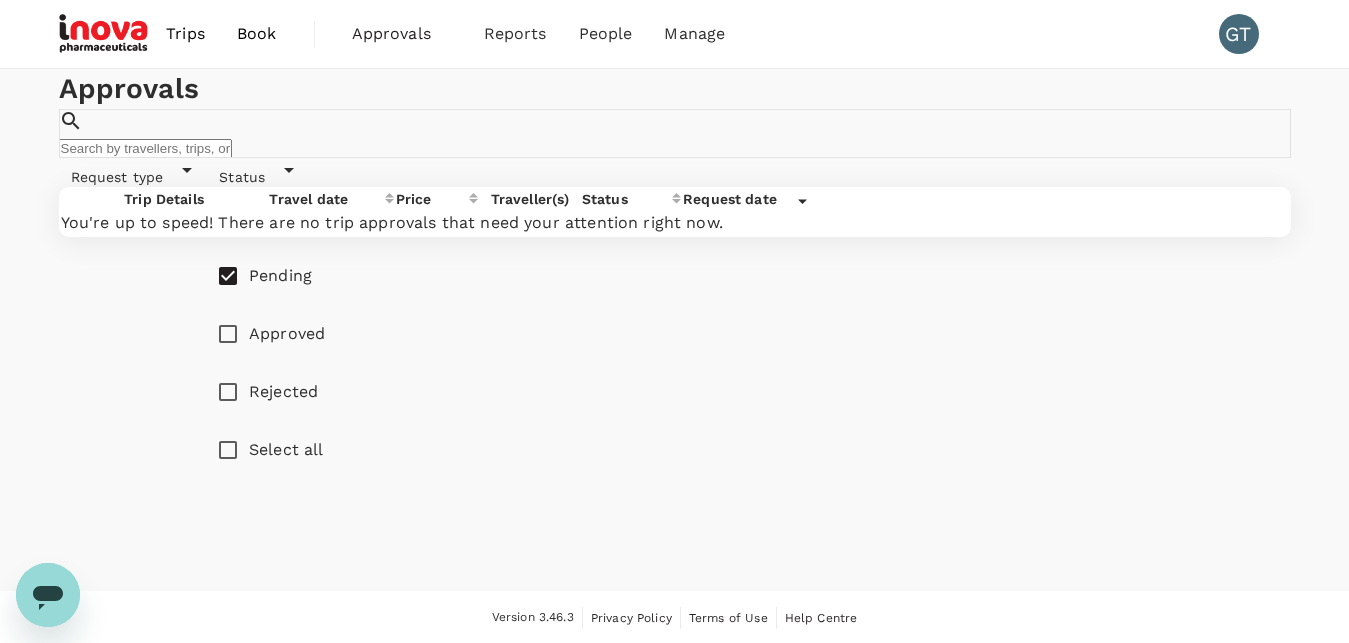 click on "You're up to speed! There are no trip approvals that need your attention right now." at bounding box center [434, 223] 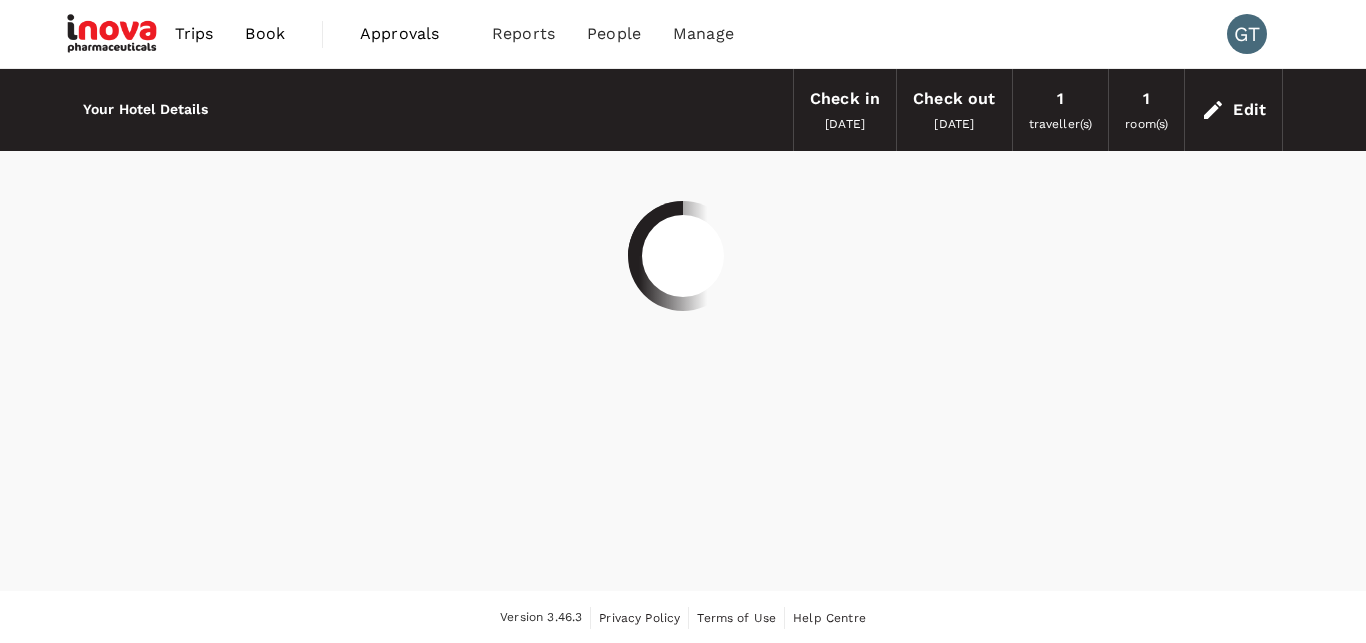 scroll, scrollTop: 0, scrollLeft: 0, axis: both 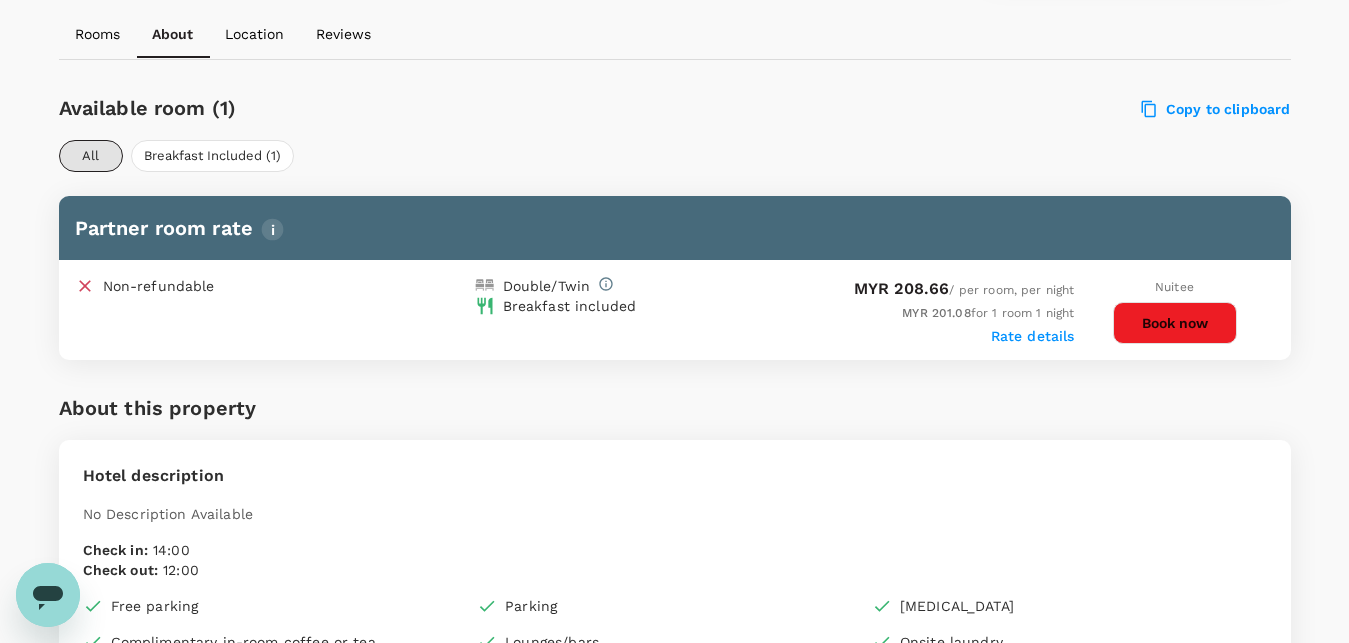 click on "Book now" at bounding box center (1175, 323) 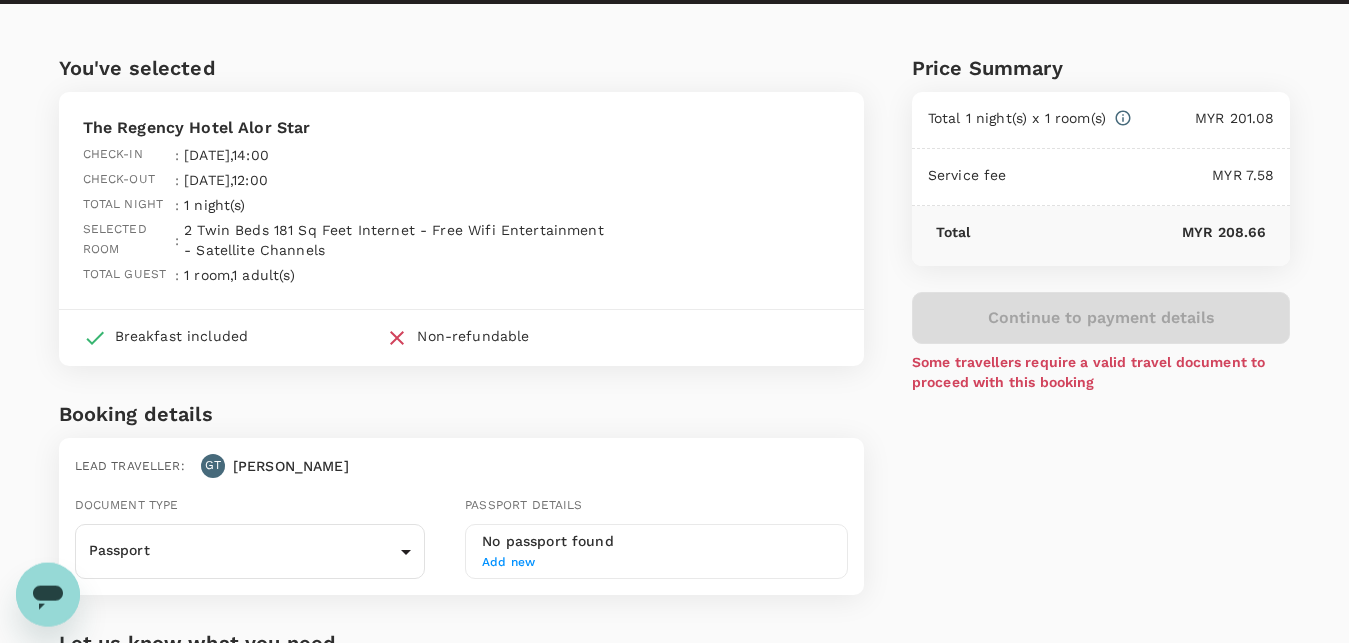 scroll, scrollTop: 204, scrollLeft: 0, axis: vertical 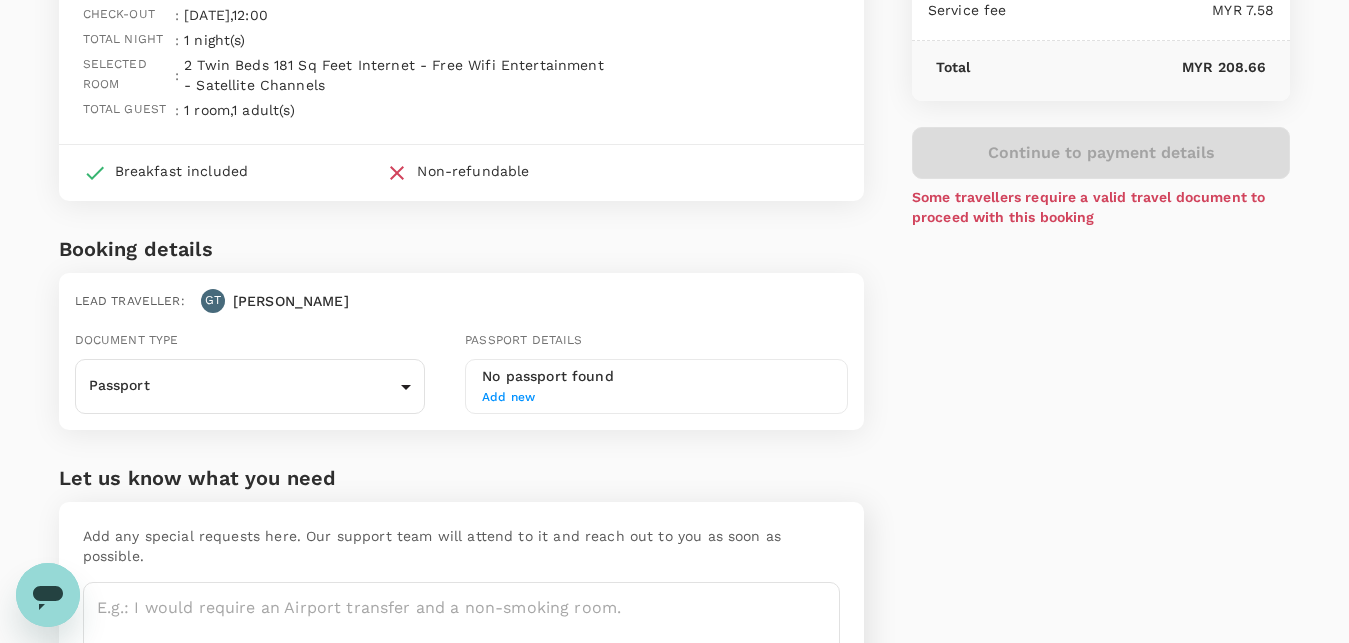 click on "Add new" at bounding box center [656, 398] 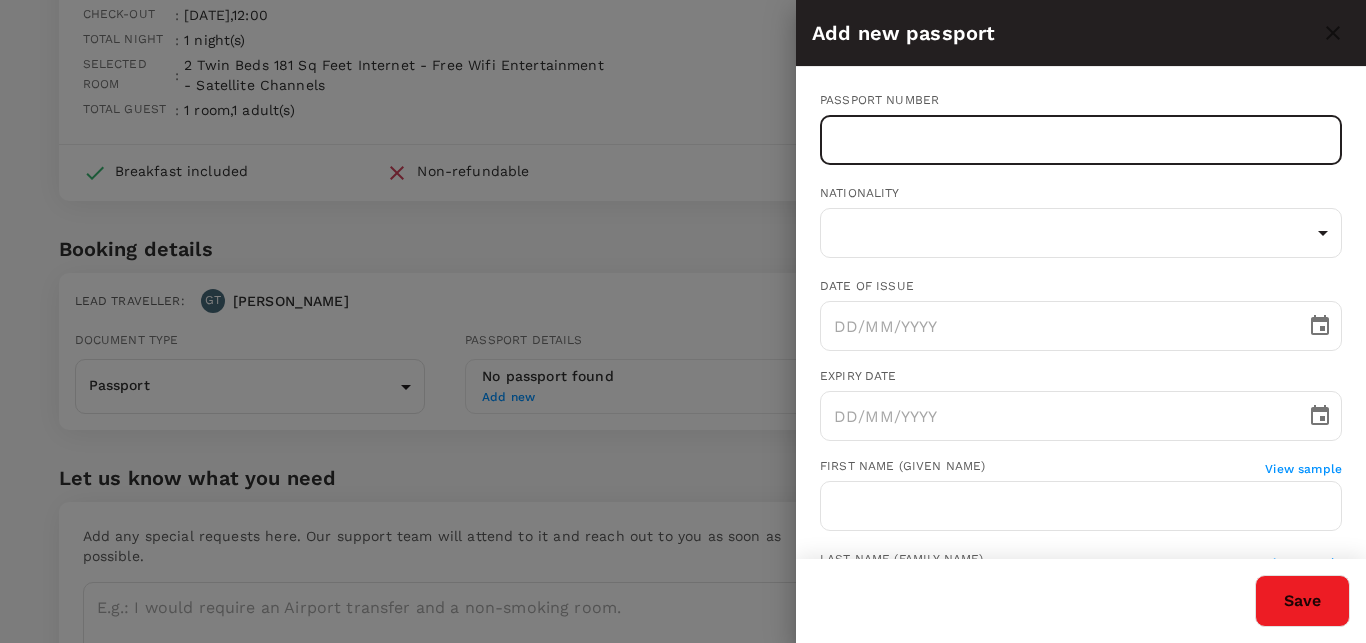 click at bounding box center [1081, 140] 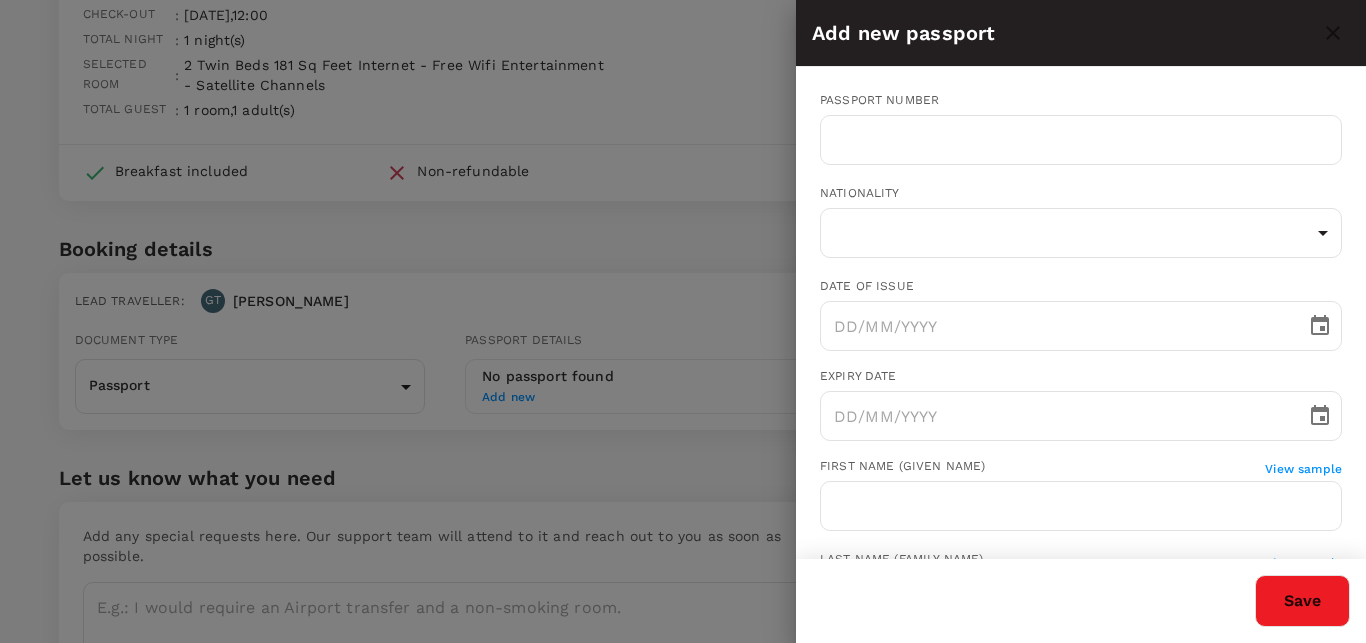 click at bounding box center [683, 321] 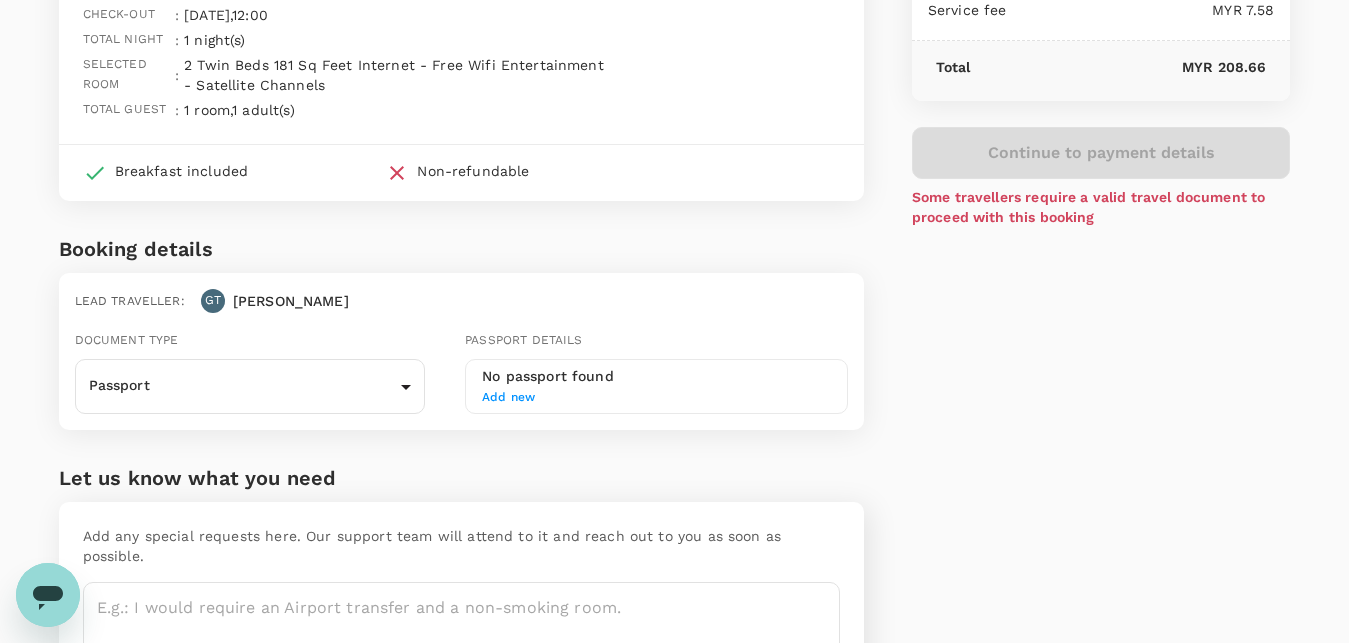 click on "No passport found Add new" at bounding box center (656, 386) 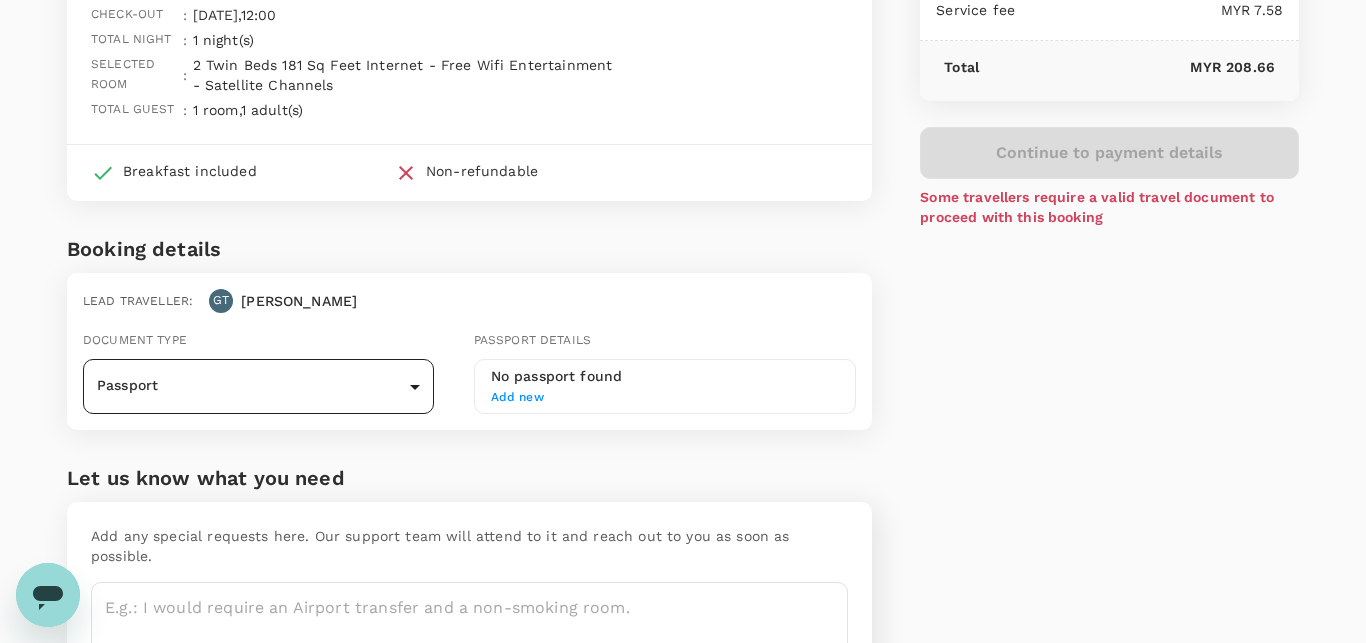 click on "Back to hotel details Review selection You've selected The Regency Hotel Alor Star Check-in : 16 Jul 2025 ,  14:00 Check-out : 17 Jul 2025 ,  12:00 Total night : 1   night(s) Selected room : 2 Twin Beds 181 Sq Feet Internet - Free Wifi Entertainment - Satellite Channels Total guest : 1   room ,  1   adult(s) Breakfast included Non-refundable Booking details Lead traveller : GT Geraldine Document type Passport Passport ​ Passport details No passport found Add new Let us know what you need Add any special requests here. Our support team will attend to it and reach out to you as soon as possible. x ​ Price Summary Total 1 night(s) x 1 room(s) MYR 201.08 Service fee MYR 7.58 Total MYR 208.66 Continue to payment details Some travellers require a valid travel document to proceed with this booking Version 3.46.3 Privacy Policy Terms of Use Help Centre Edit View details" at bounding box center (683, 280) 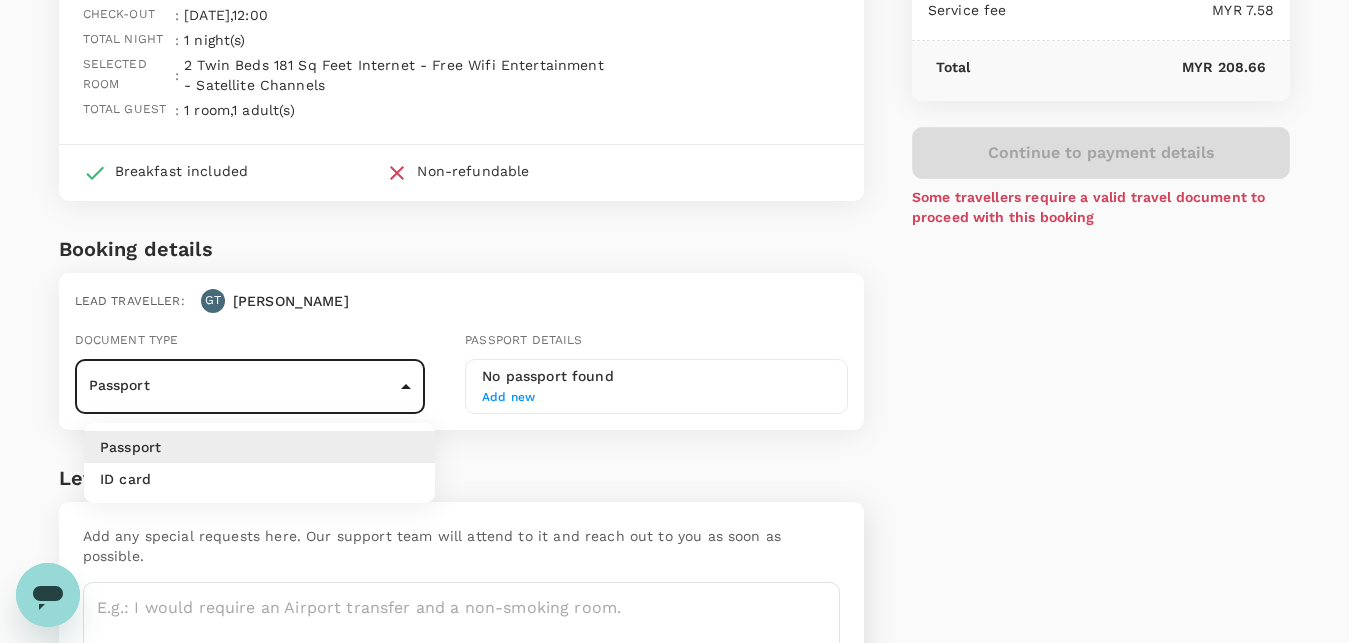 click on "ID card" at bounding box center [259, 479] 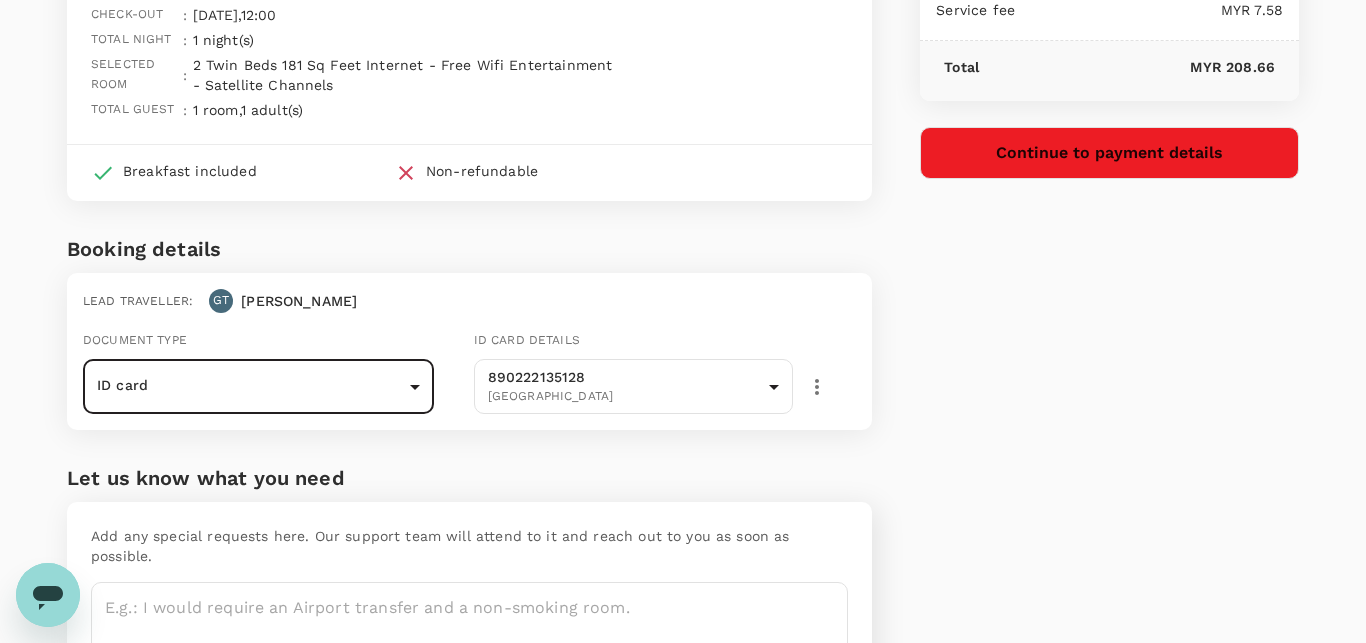 type on "Id card" 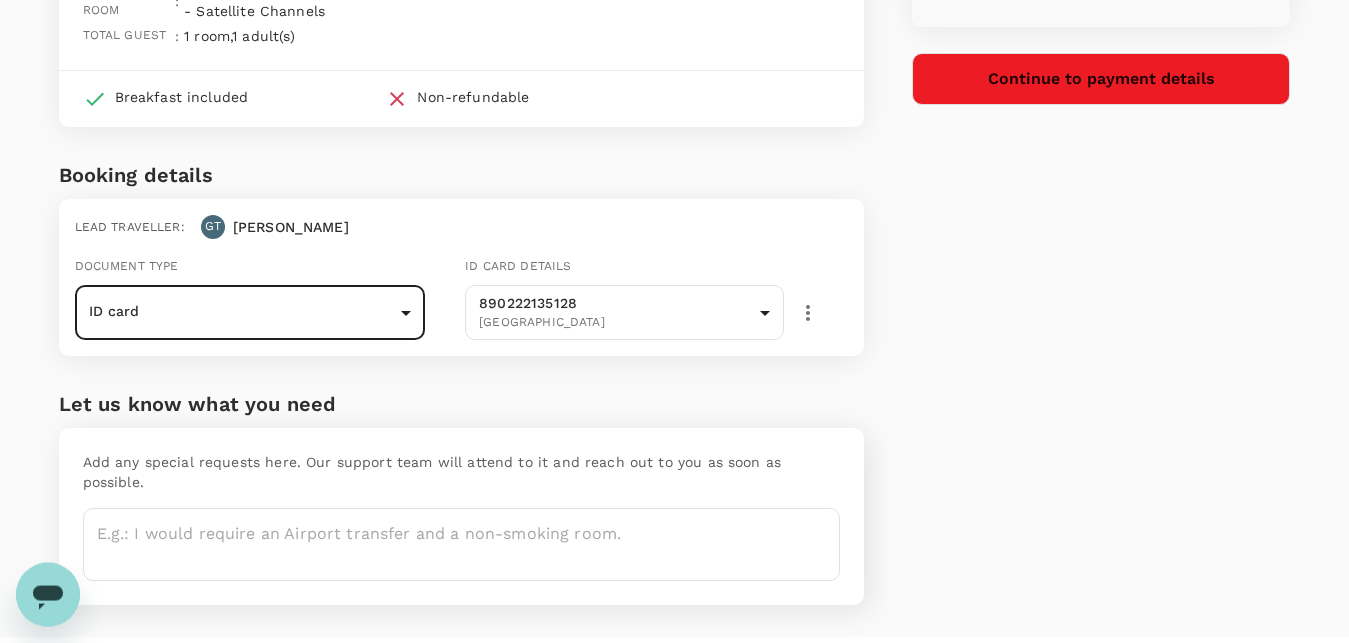 scroll, scrollTop: 304, scrollLeft: 0, axis: vertical 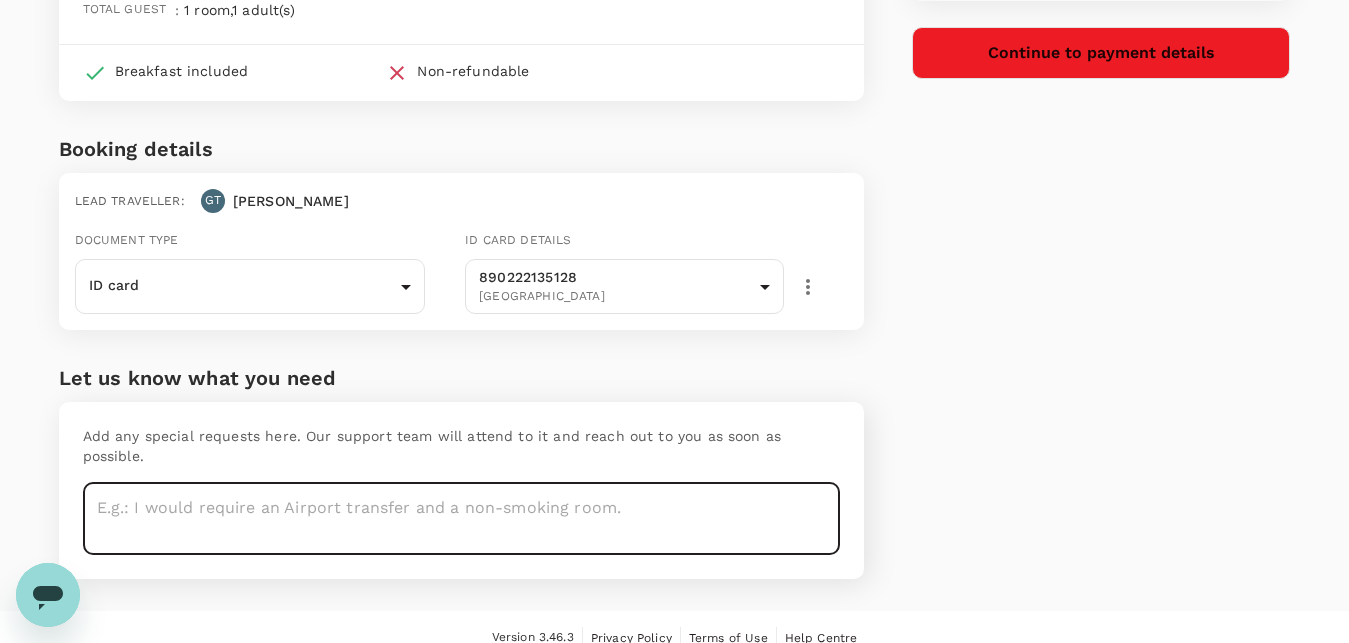 click at bounding box center (461, 518) 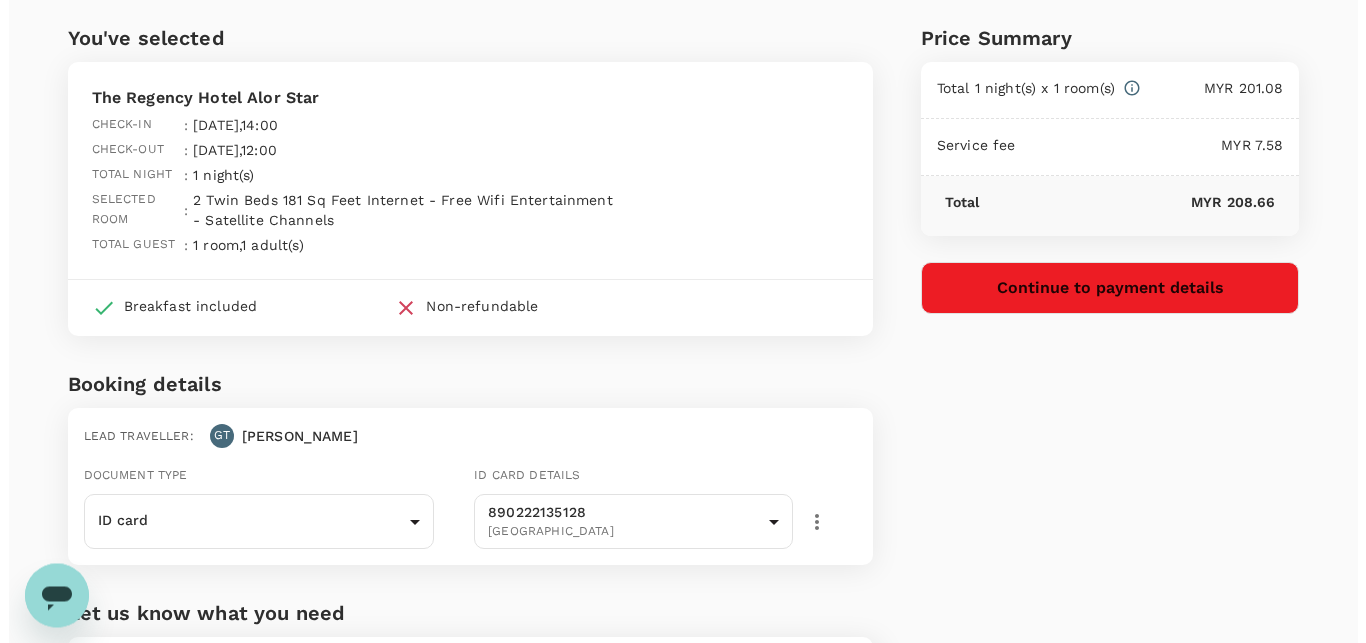 scroll, scrollTop: 0, scrollLeft: 0, axis: both 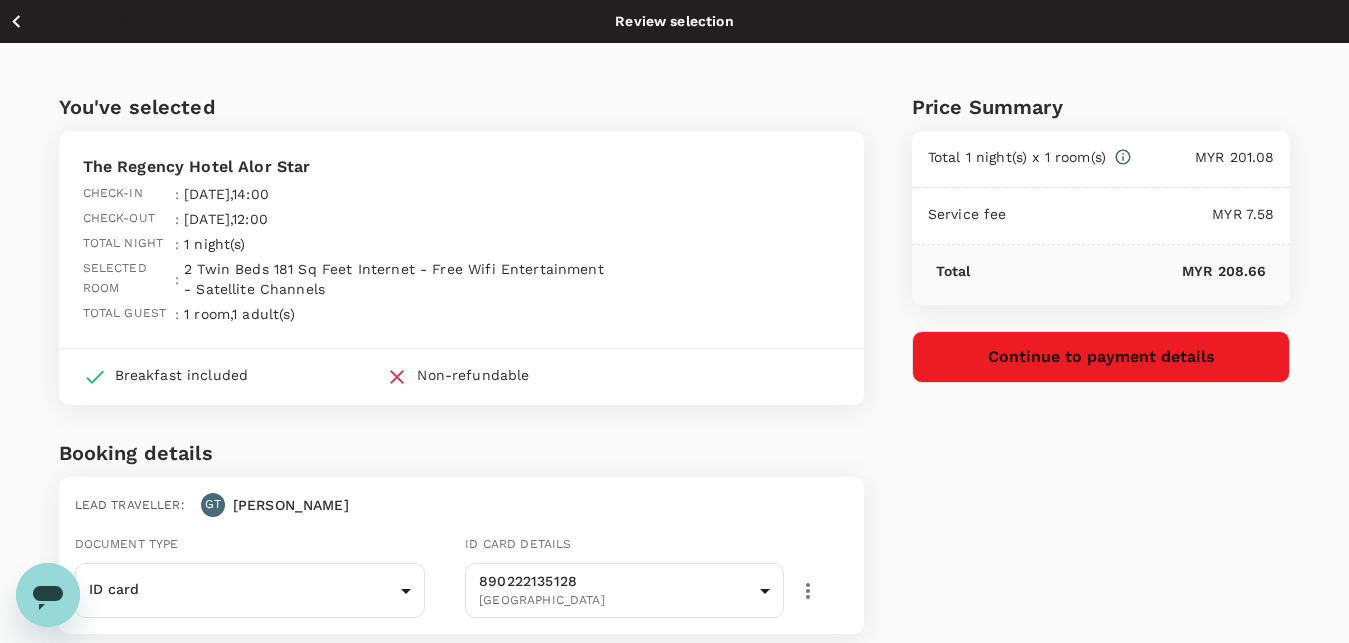 click on "Continue to payment details" at bounding box center [1101, 357] 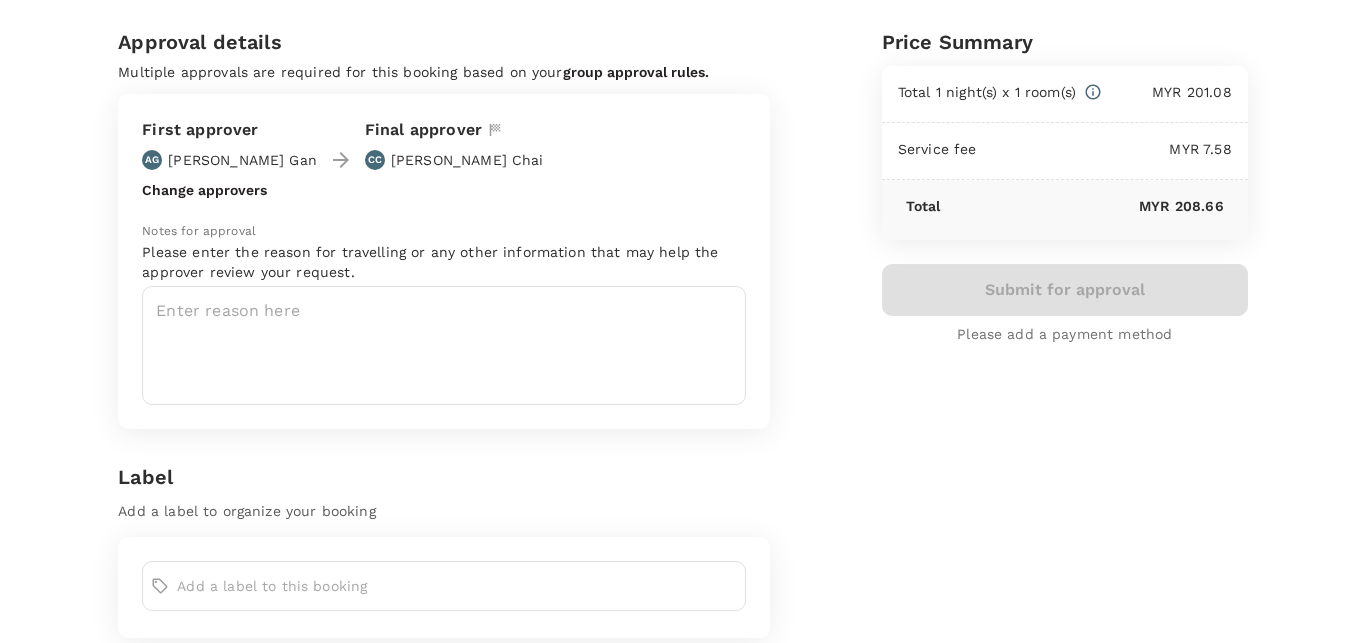 scroll, scrollTop: 0, scrollLeft: 0, axis: both 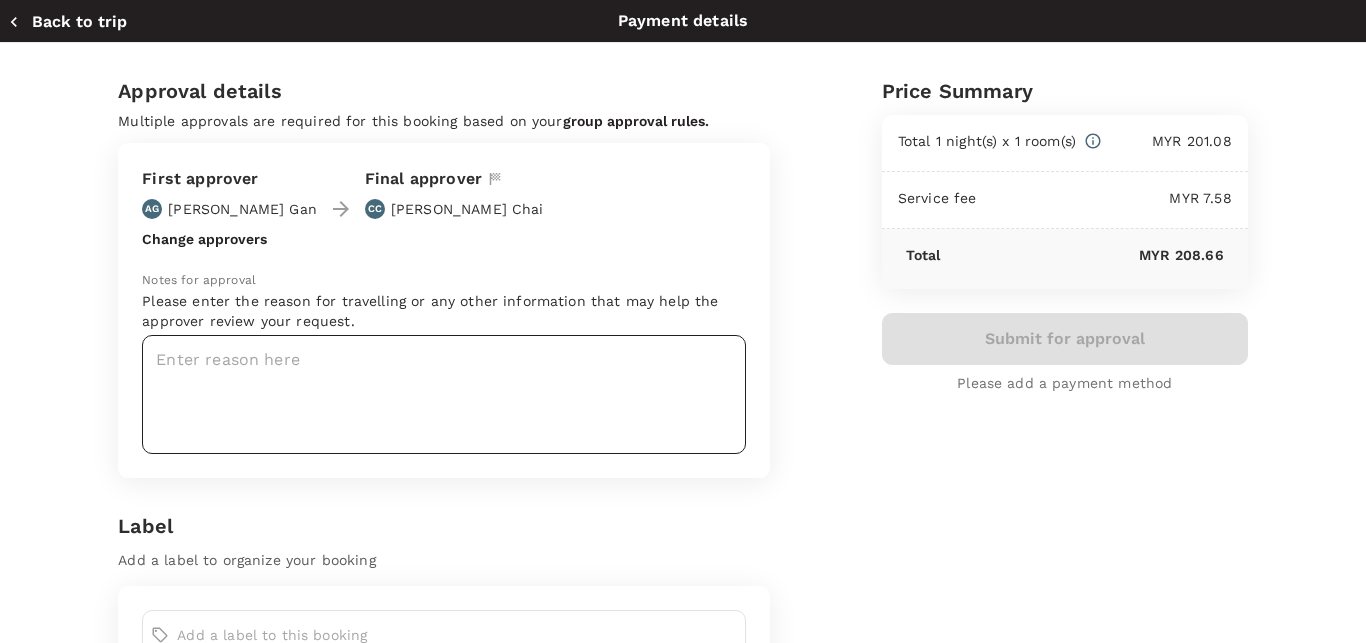 click at bounding box center (444, 394) 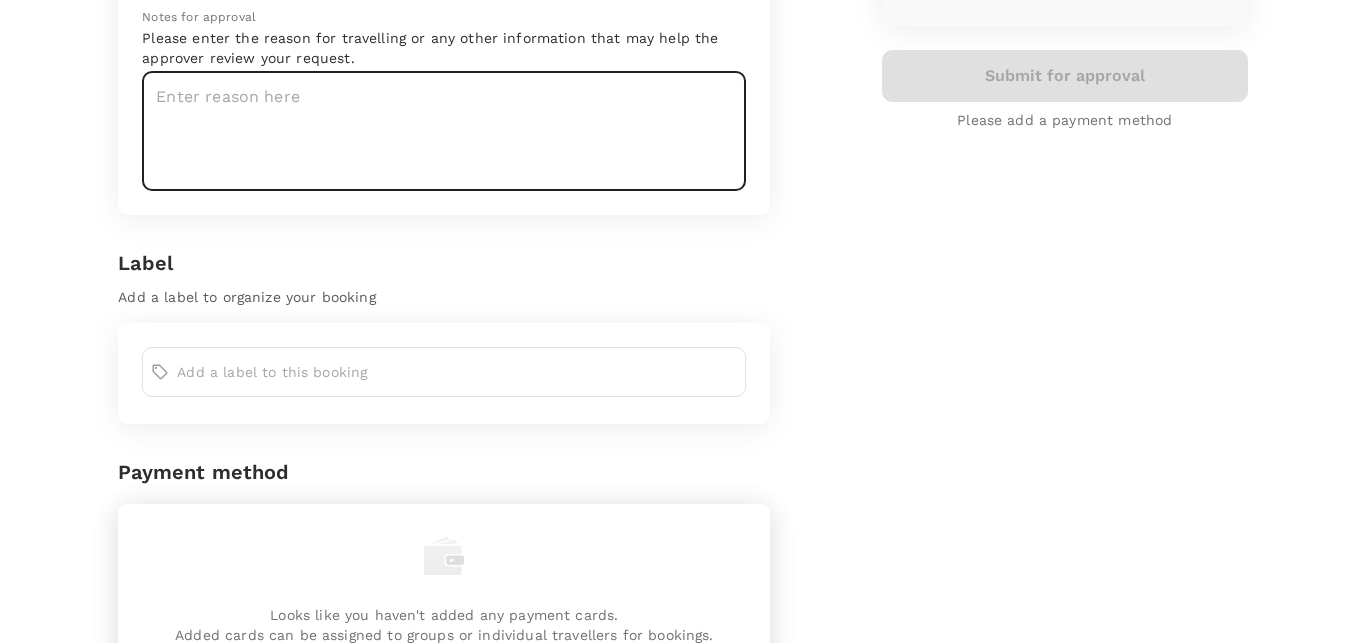 scroll, scrollTop: 384, scrollLeft: 0, axis: vertical 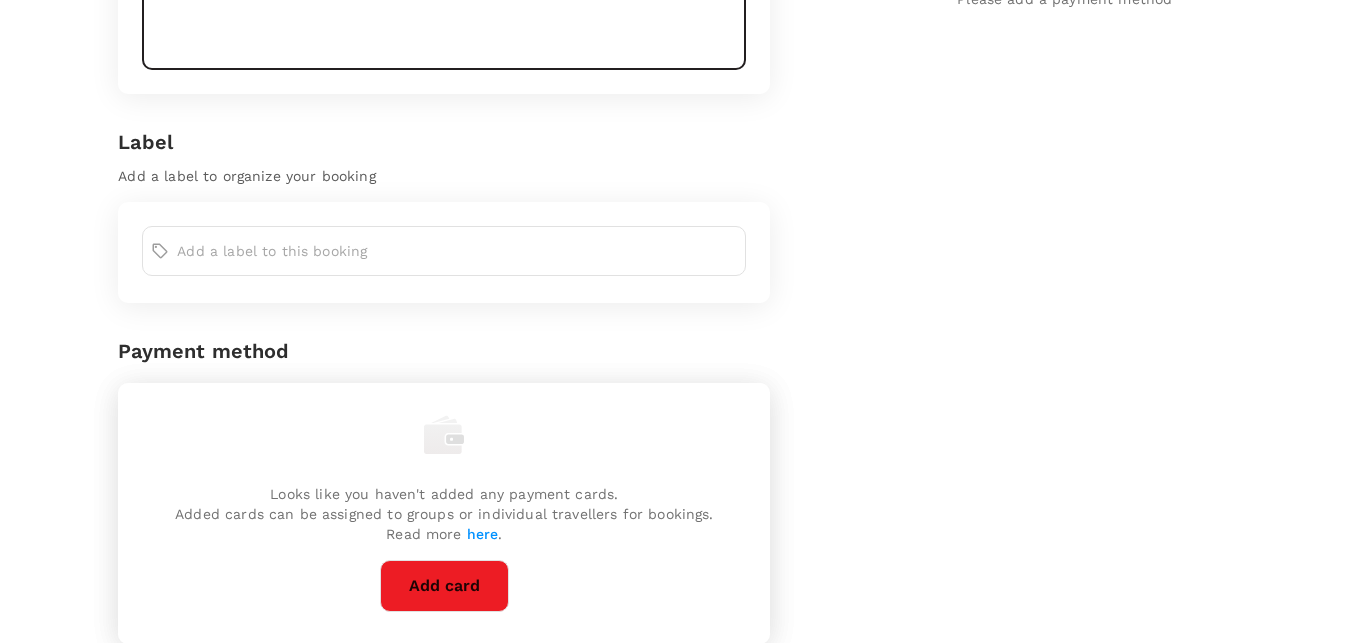 click on "Add card" at bounding box center [444, 586] 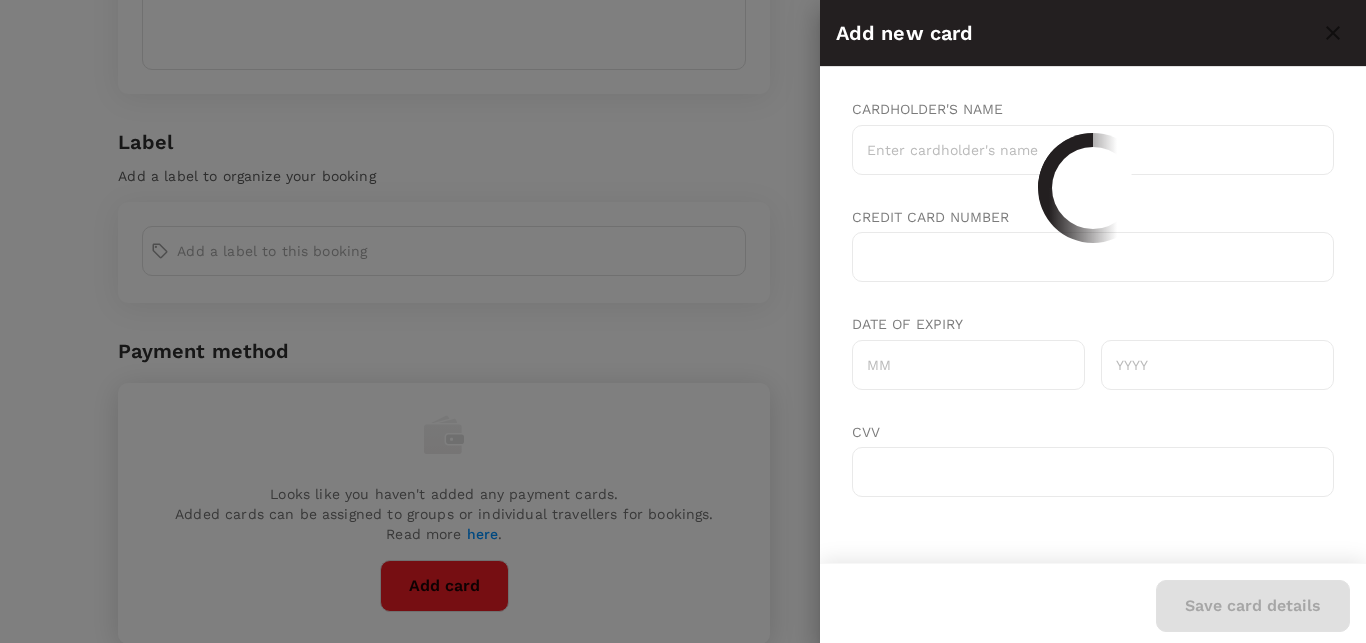 scroll, scrollTop: 0, scrollLeft: 0, axis: both 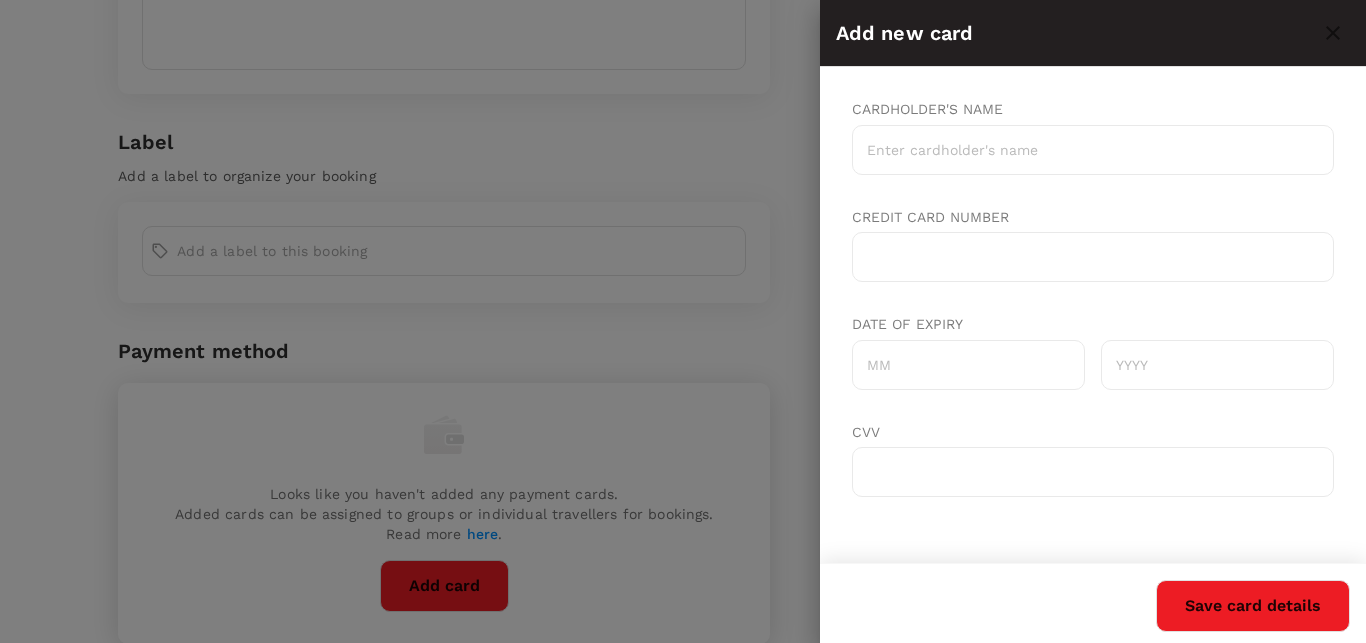 click on "Cardholder's name" at bounding box center [1092, 150] 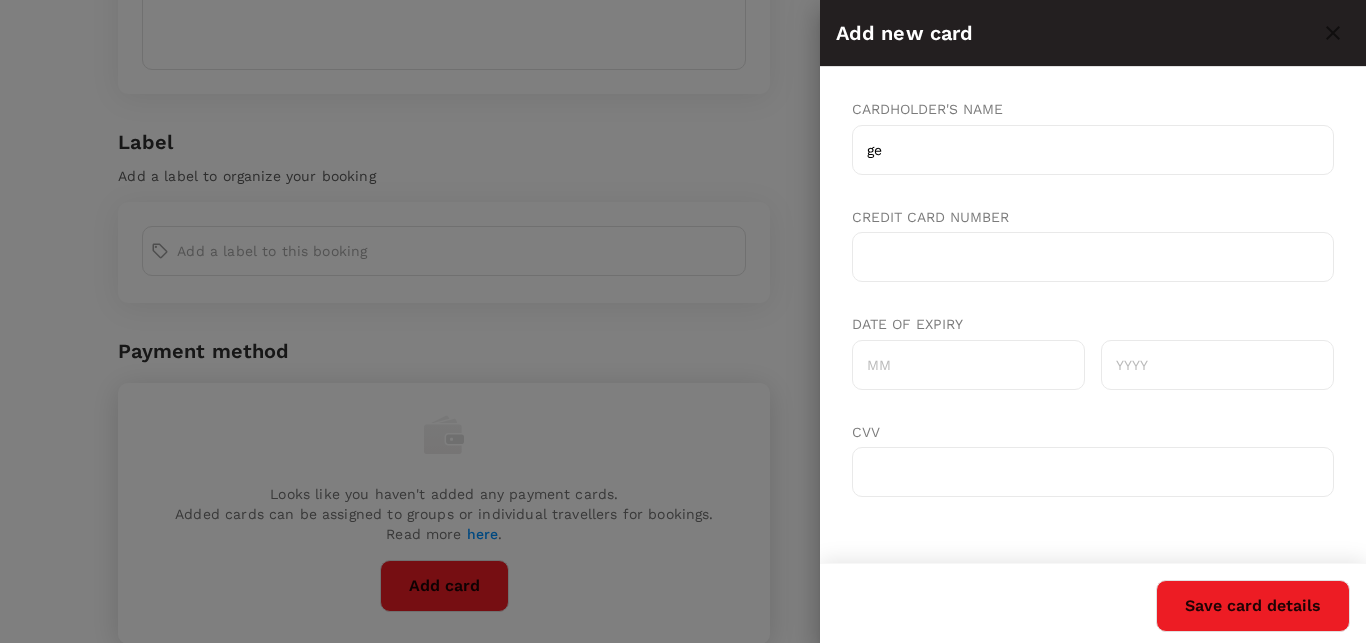type on "g" 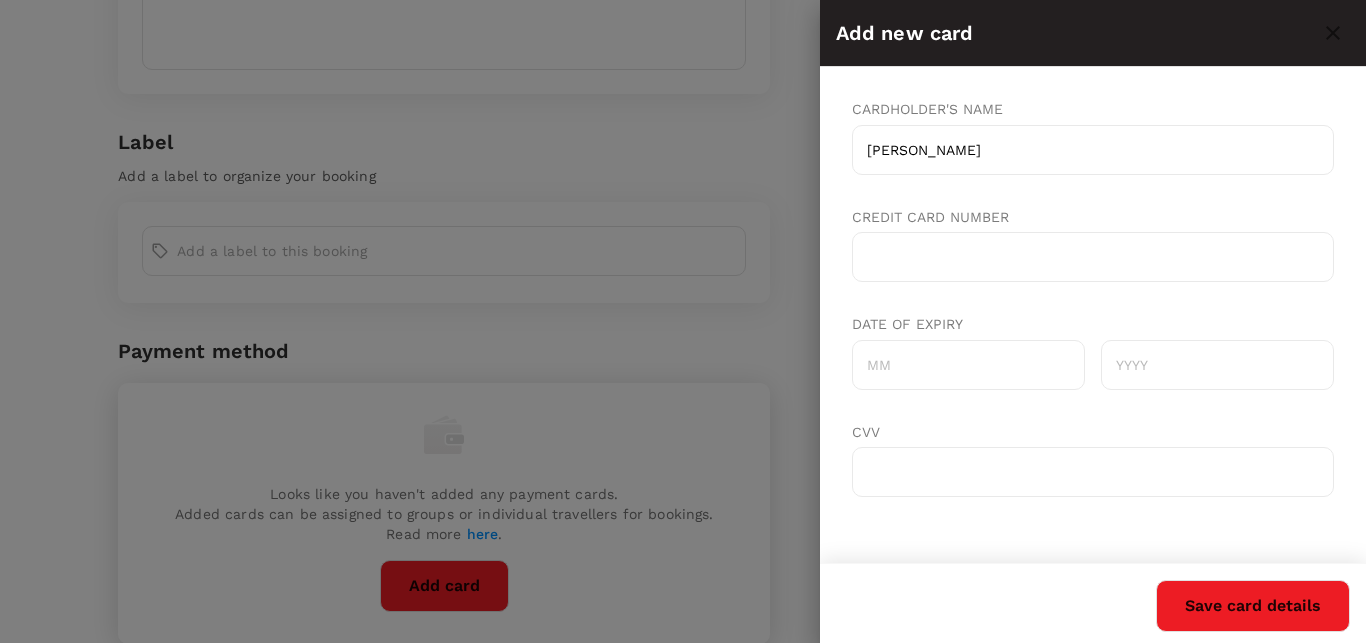 type on "GERALDINE TAN" 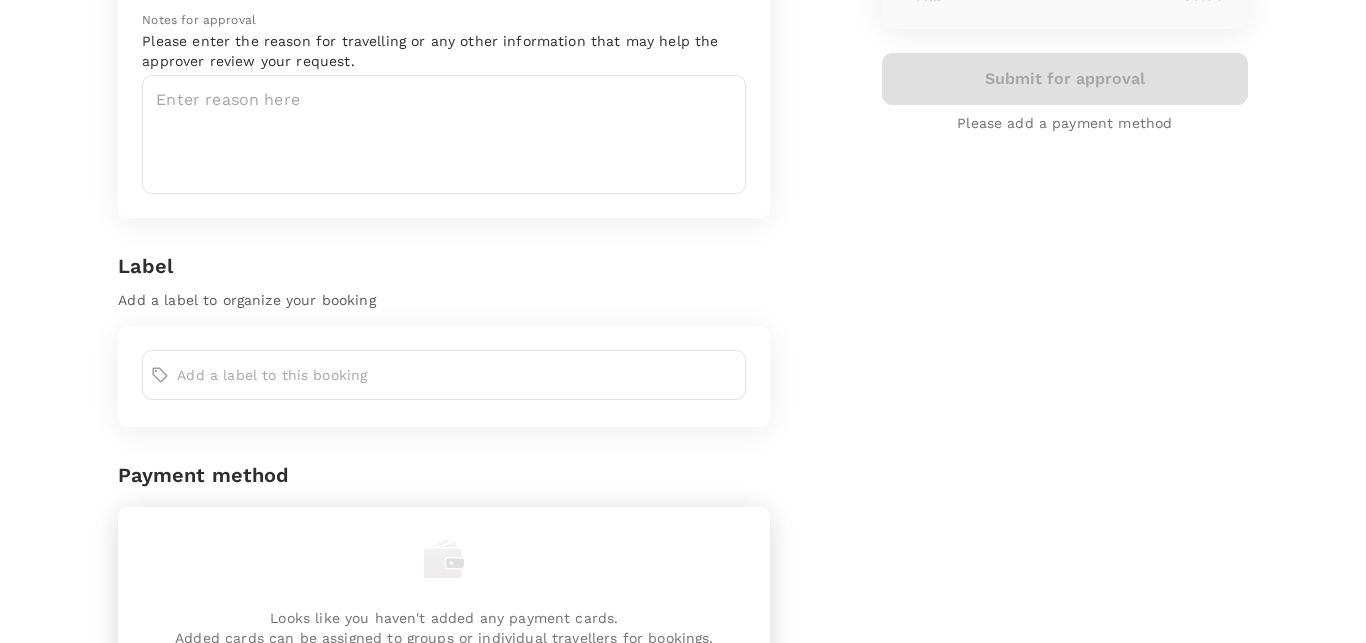 scroll, scrollTop: 0, scrollLeft: 0, axis: both 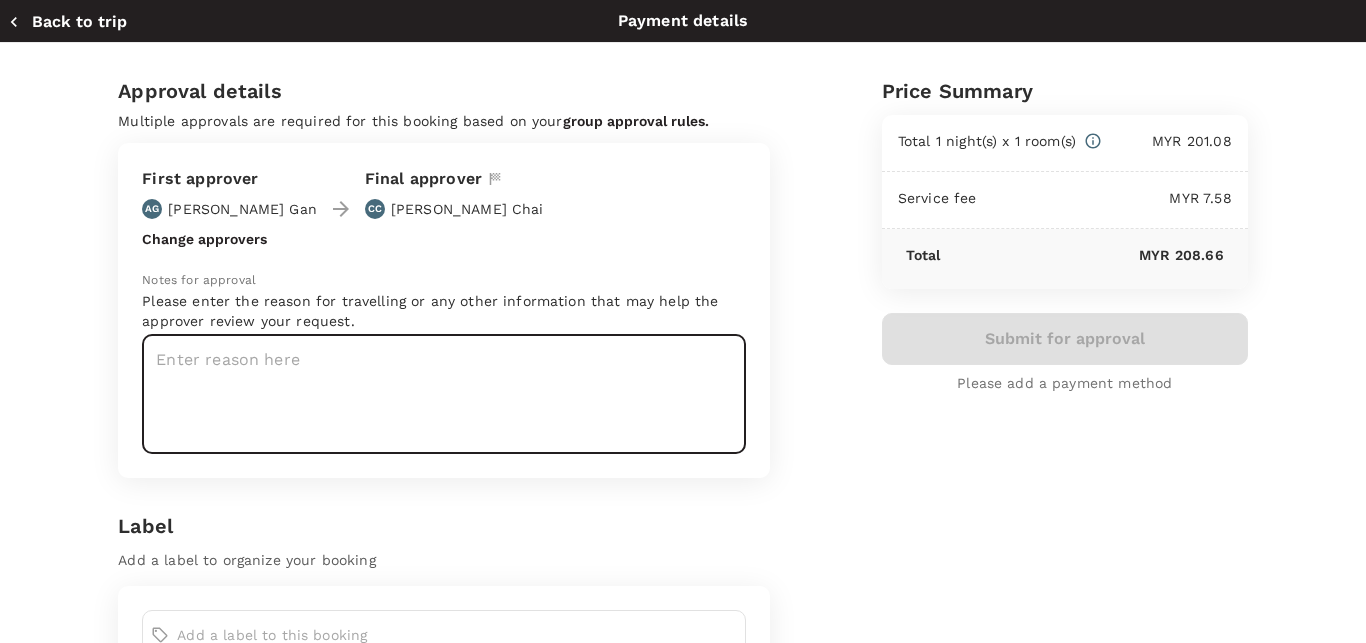 click at bounding box center (444, 394) 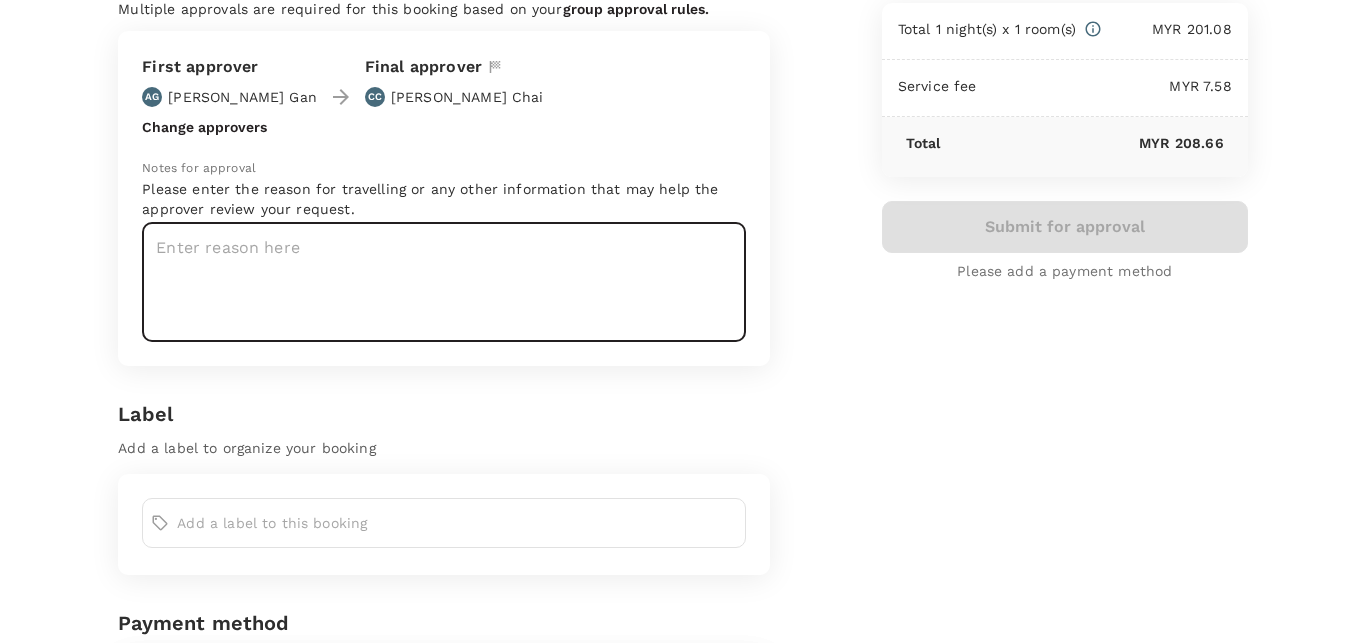 scroll, scrollTop: 0, scrollLeft: 0, axis: both 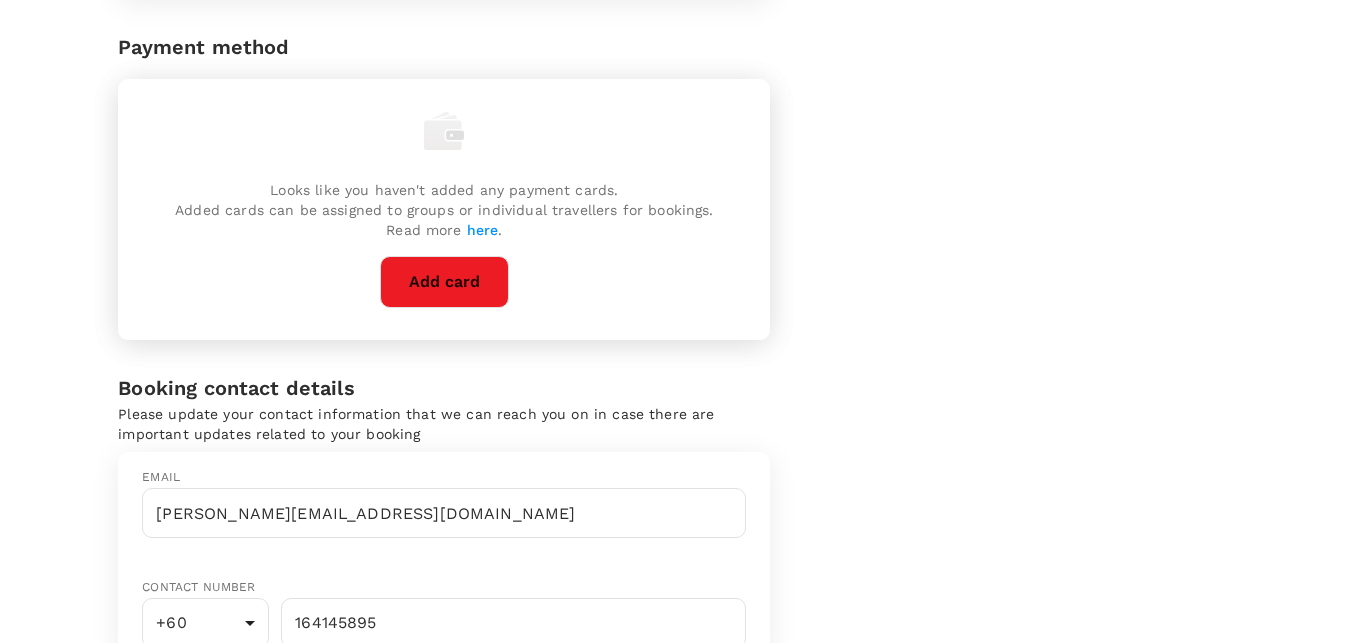 click on "Add card" at bounding box center [444, 282] 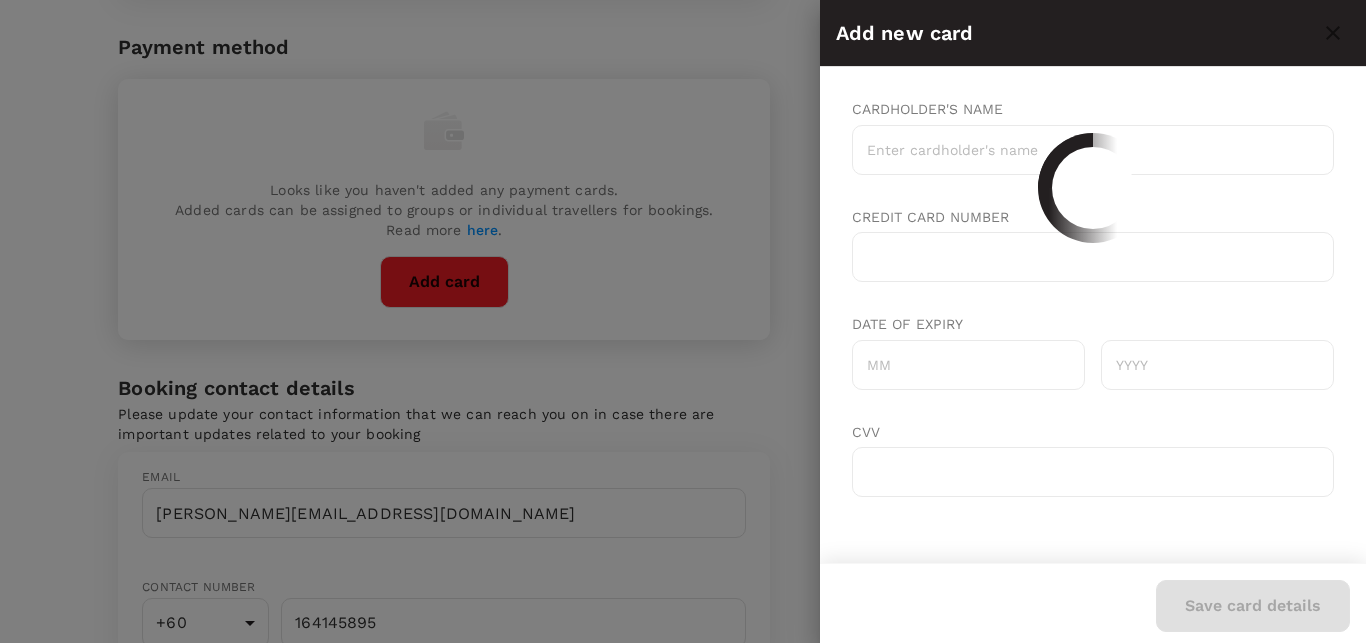 scroll, scrollTop: 0, scrollLeft: 0, axis: both 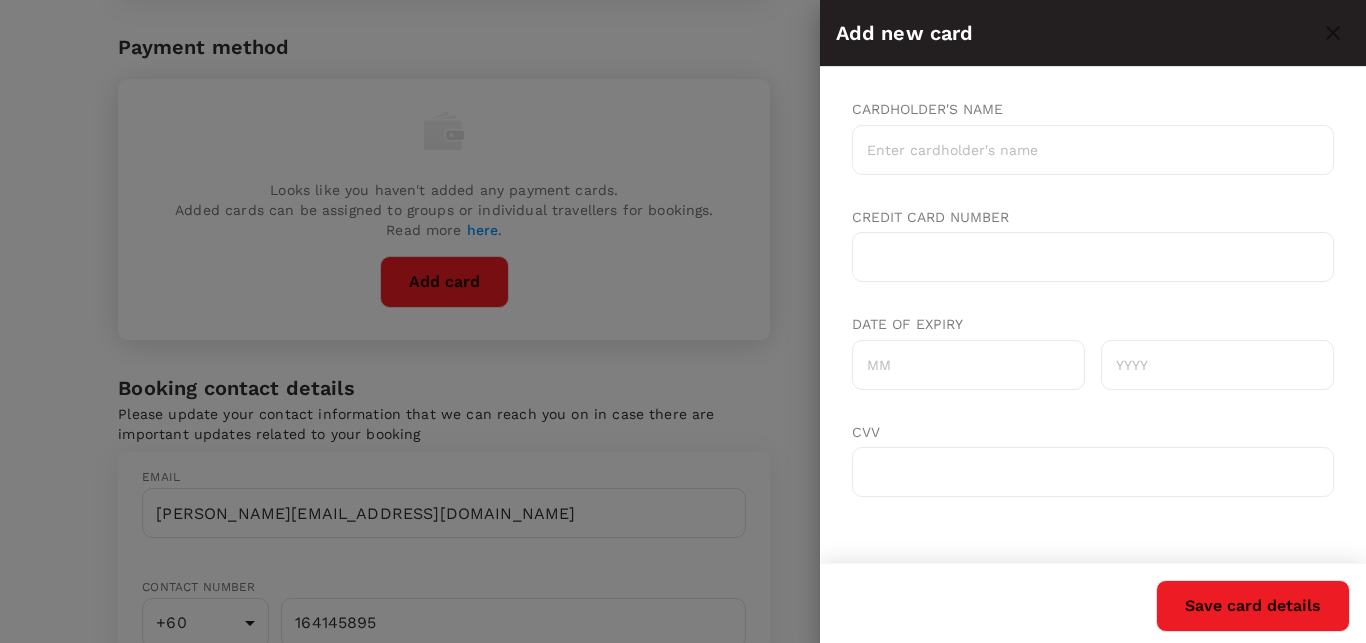 click on "Cardholder's name" at bounding box center [1092, 150] 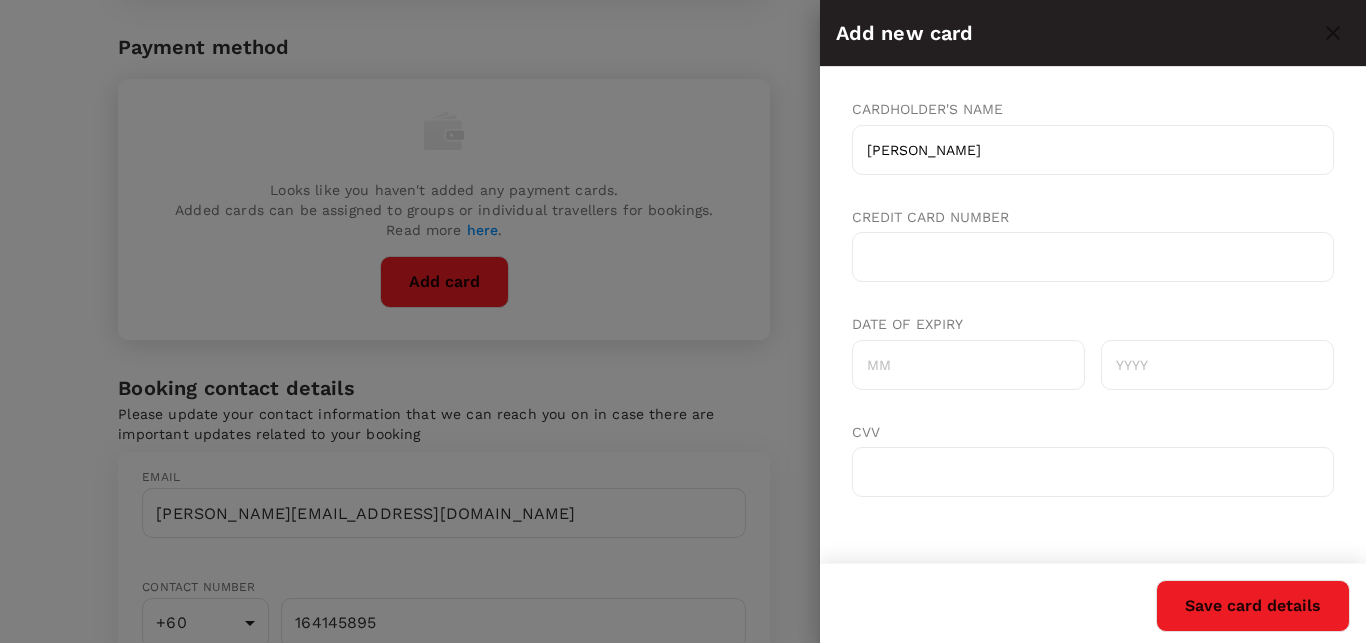 type on "GERALDINE TAN" 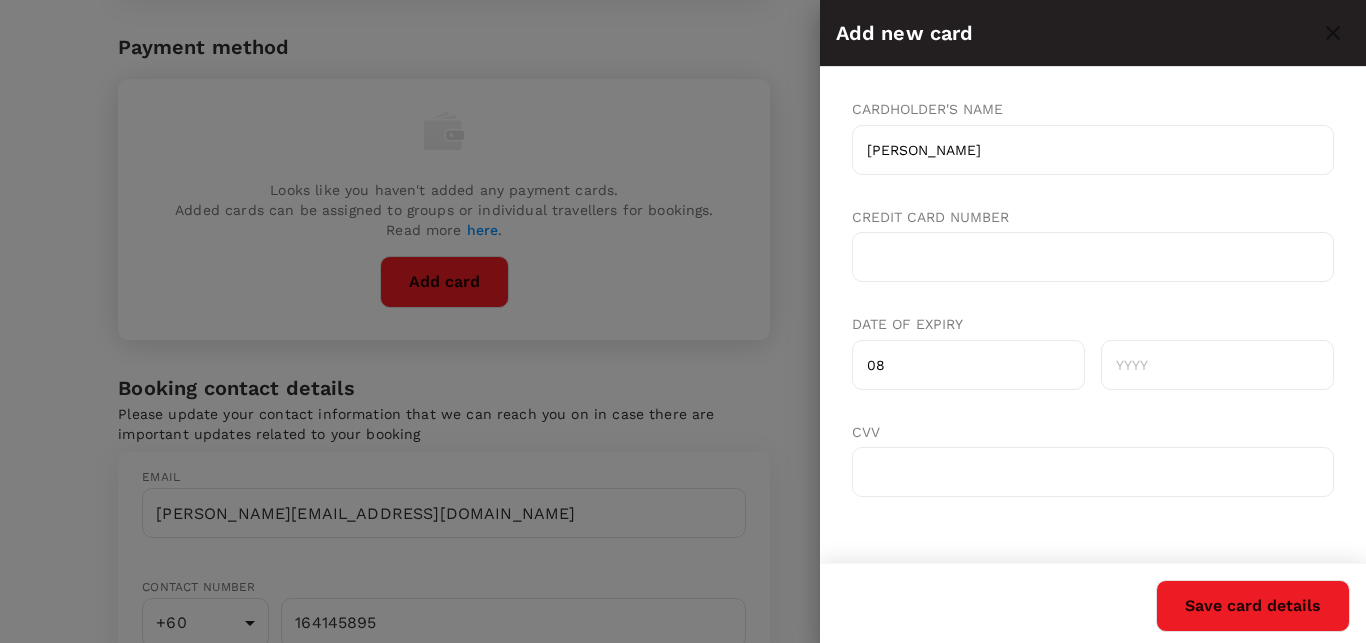 type on "08" 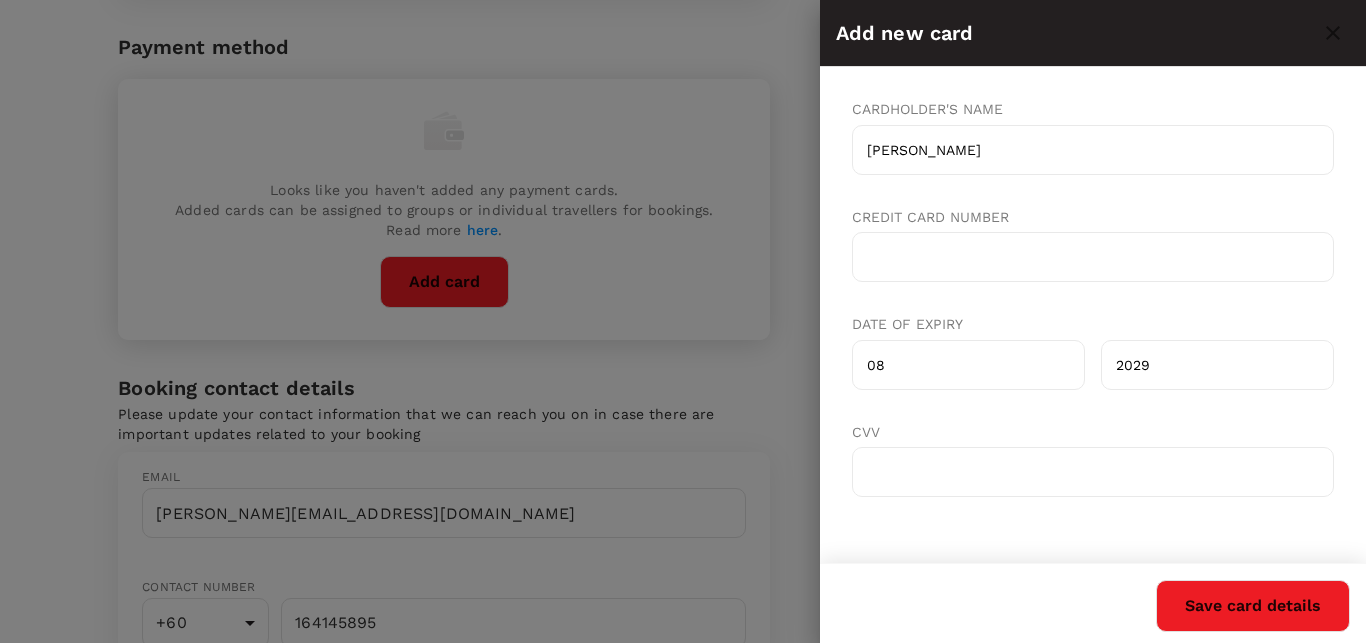 type on "2029" 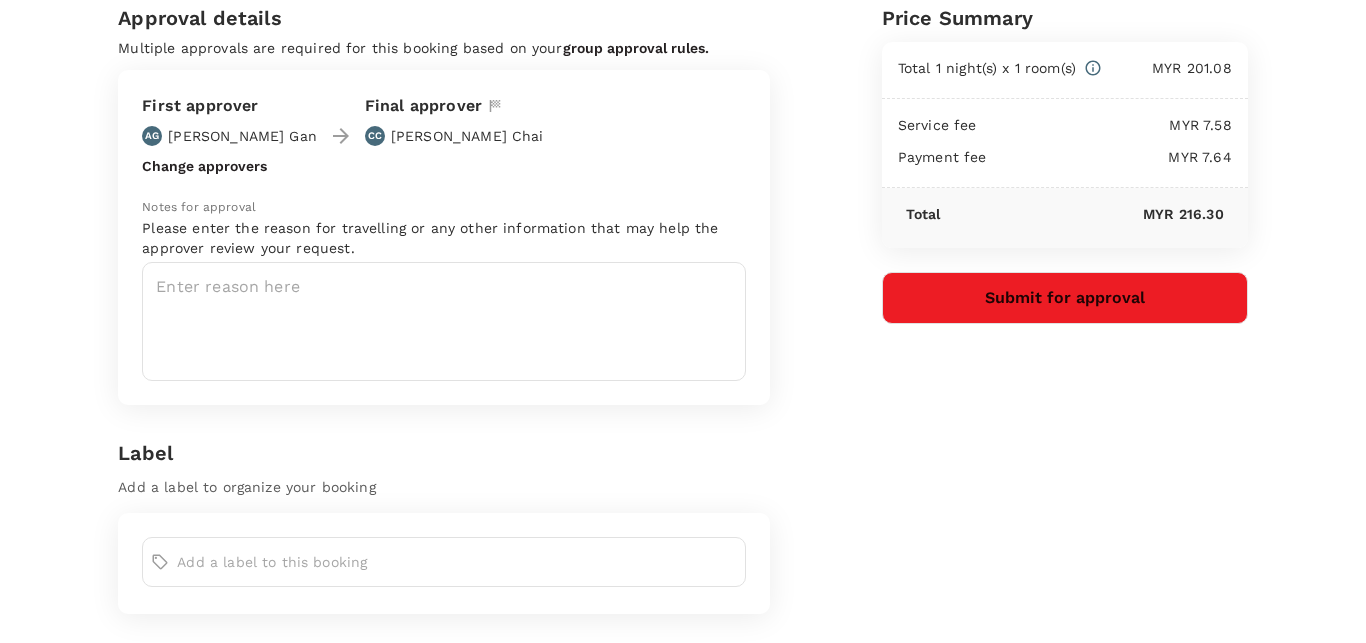 scroll, scrollTop: 0, scrollLeft: 0, axis: both 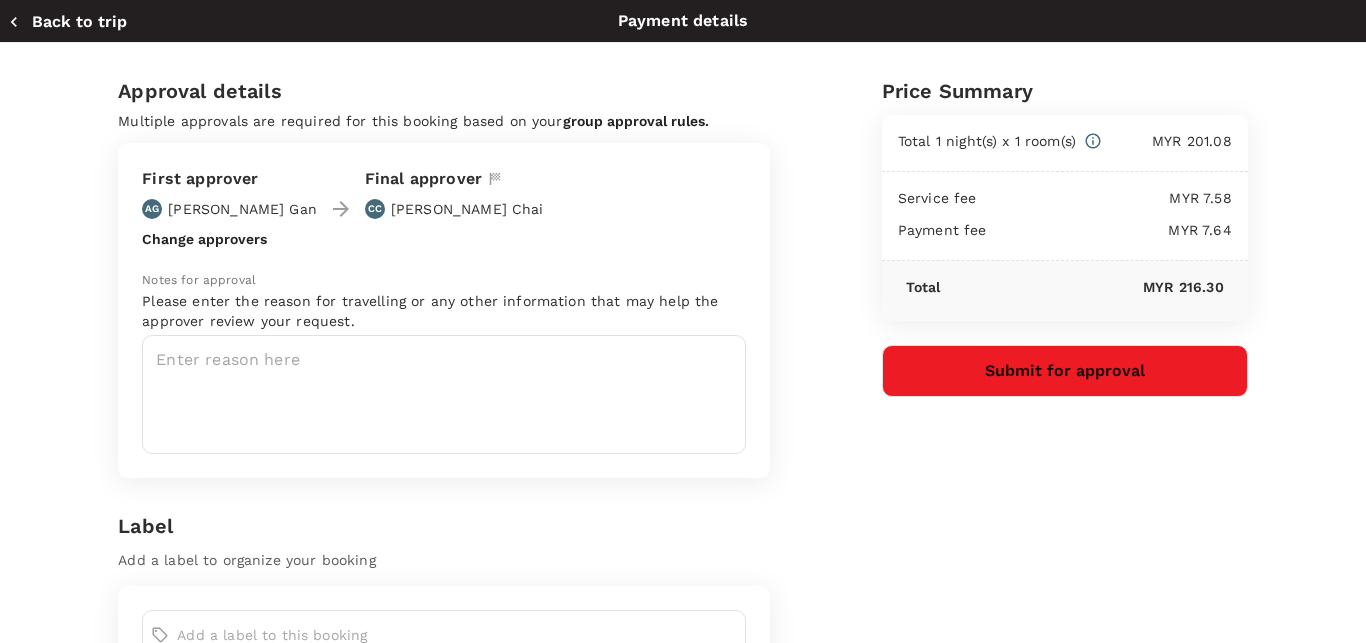 click on "Submit for approval" at bounding box center (1065, 371) 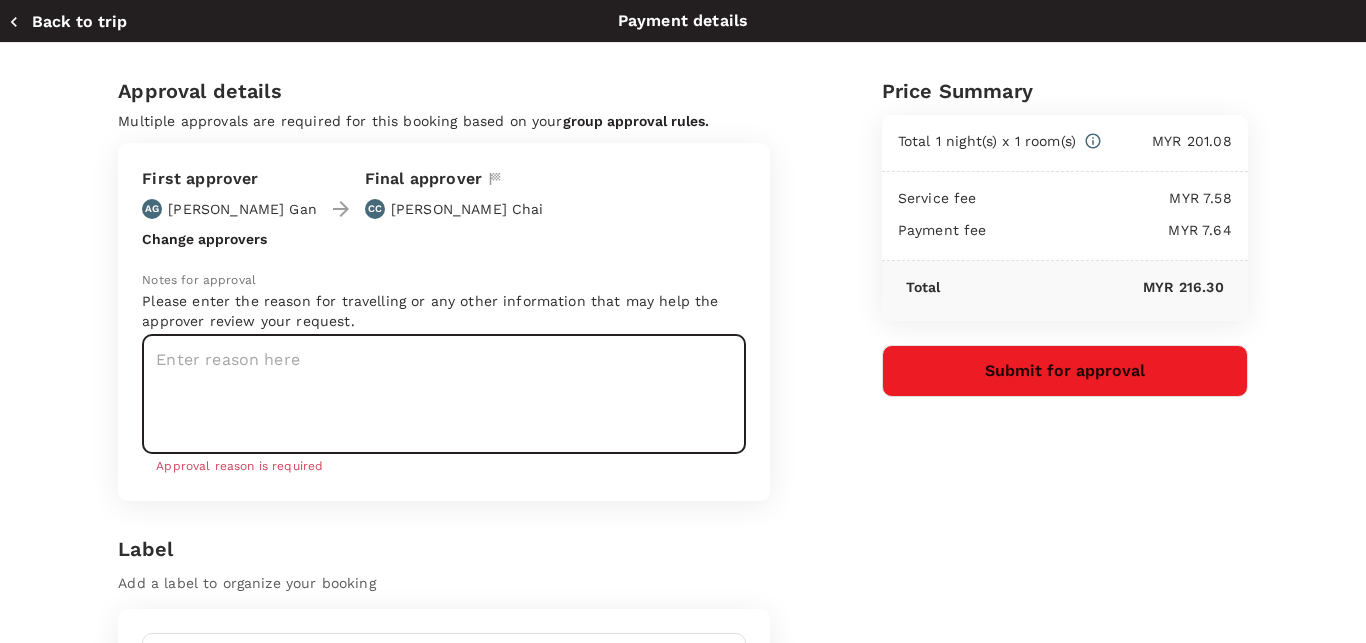 type on "o" 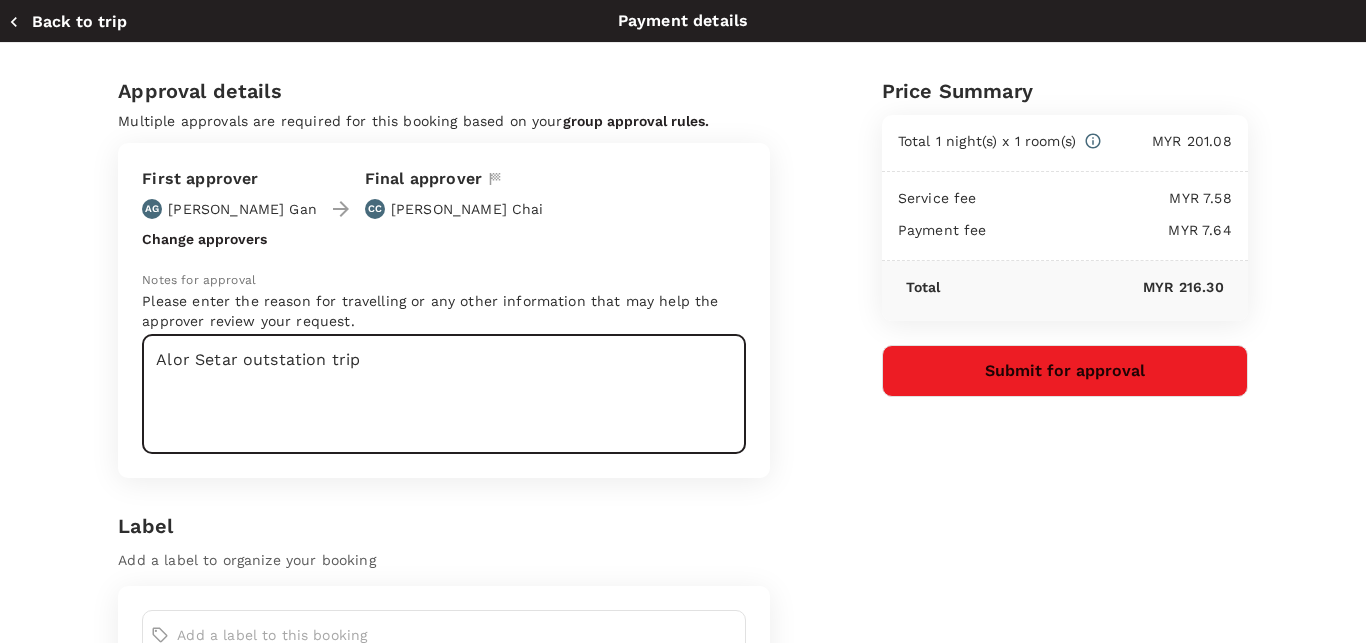 type on "Alor Setar outstation trip" 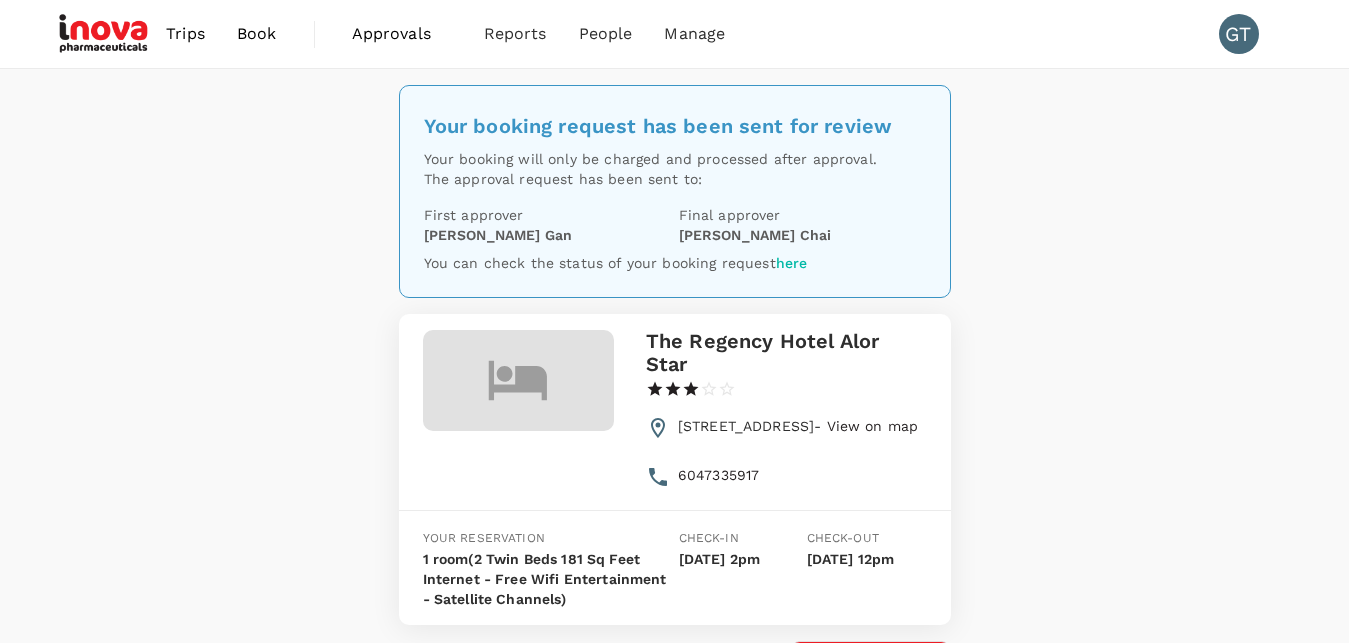 scroll, scrollTop: 0, scrollLeft: 0, axis: both 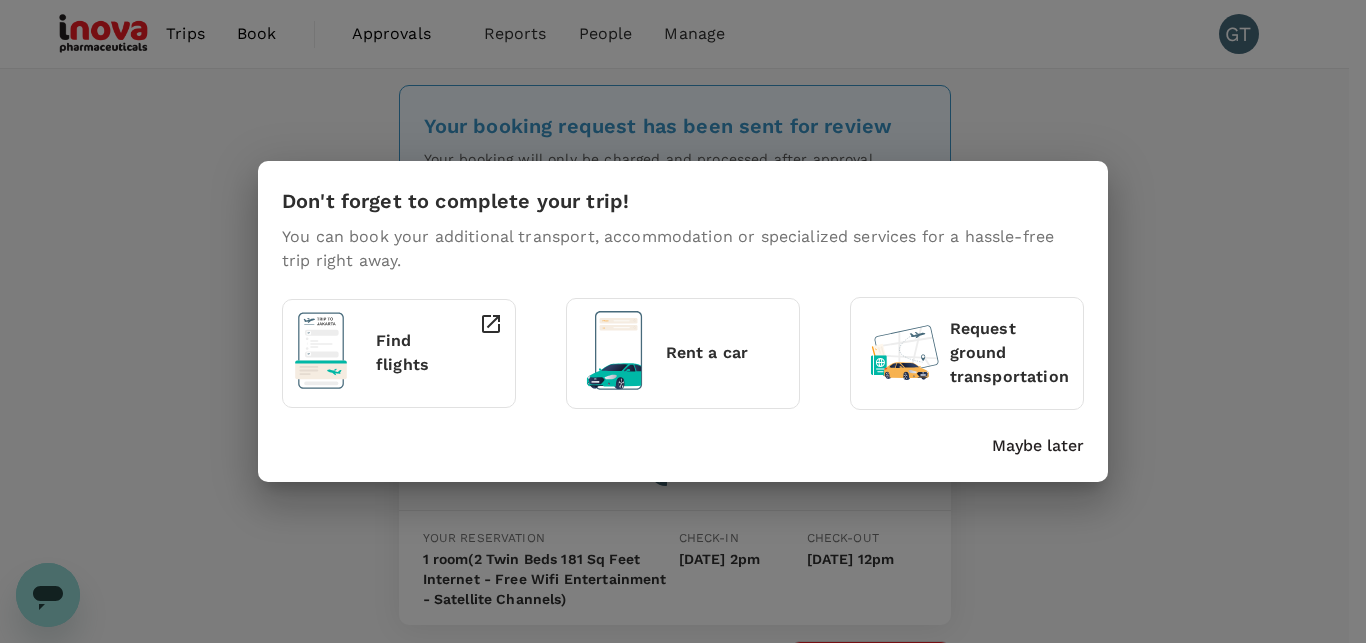 click on "Maybe later" at bounding box center [1038, 446] 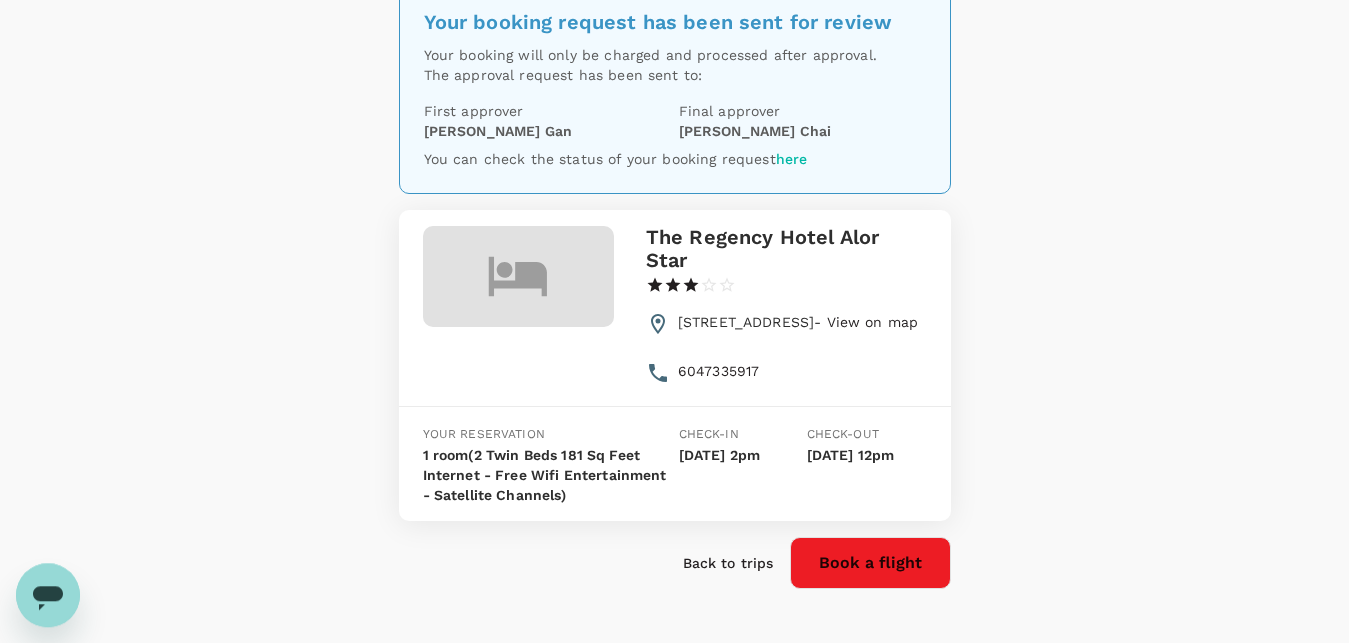 scroll, scrollTop: 0, scrollLeft: 0, axis: both 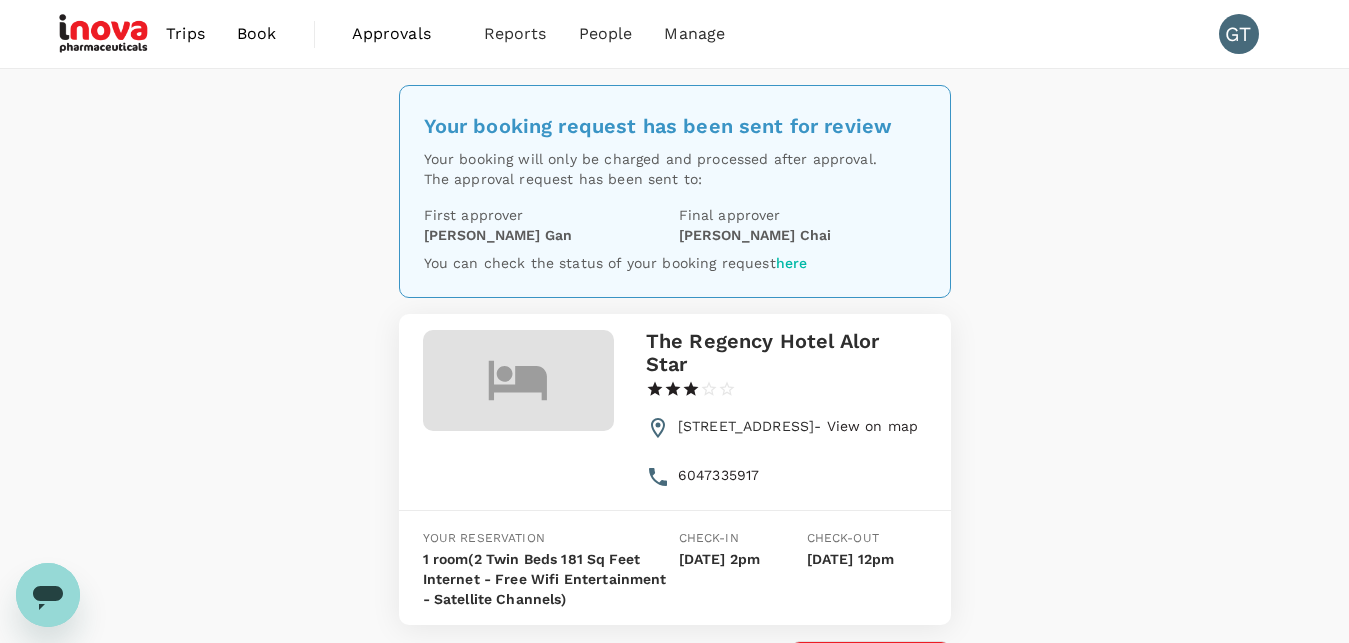 click on "here" at bounding box center [792, 263] 